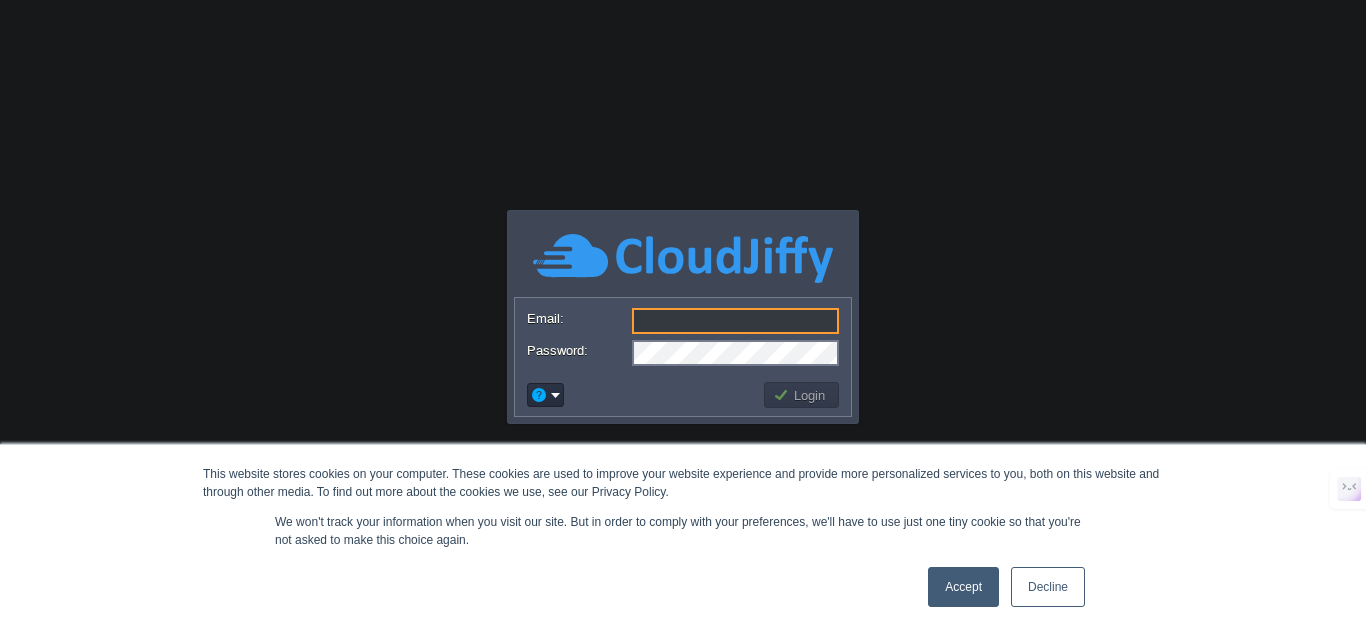 scroll, scrollTop: 0, scrollLeft: 0, axis: both 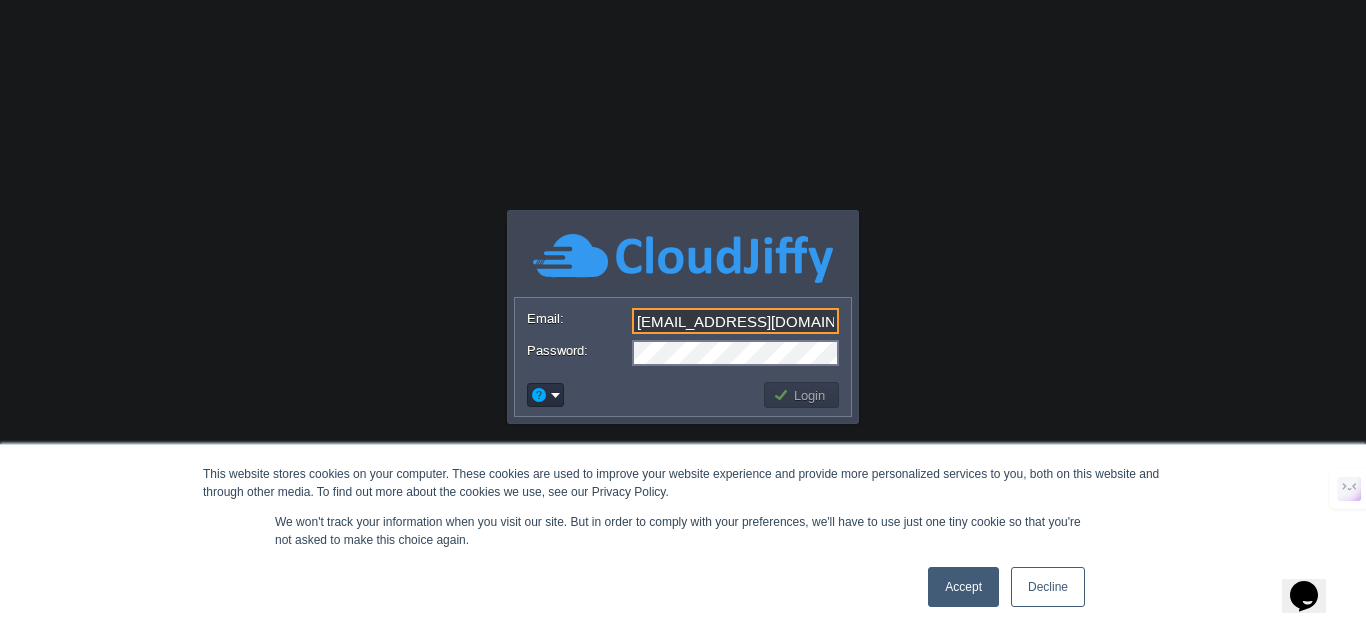 click on "Login" at bounding box center [802, 395] 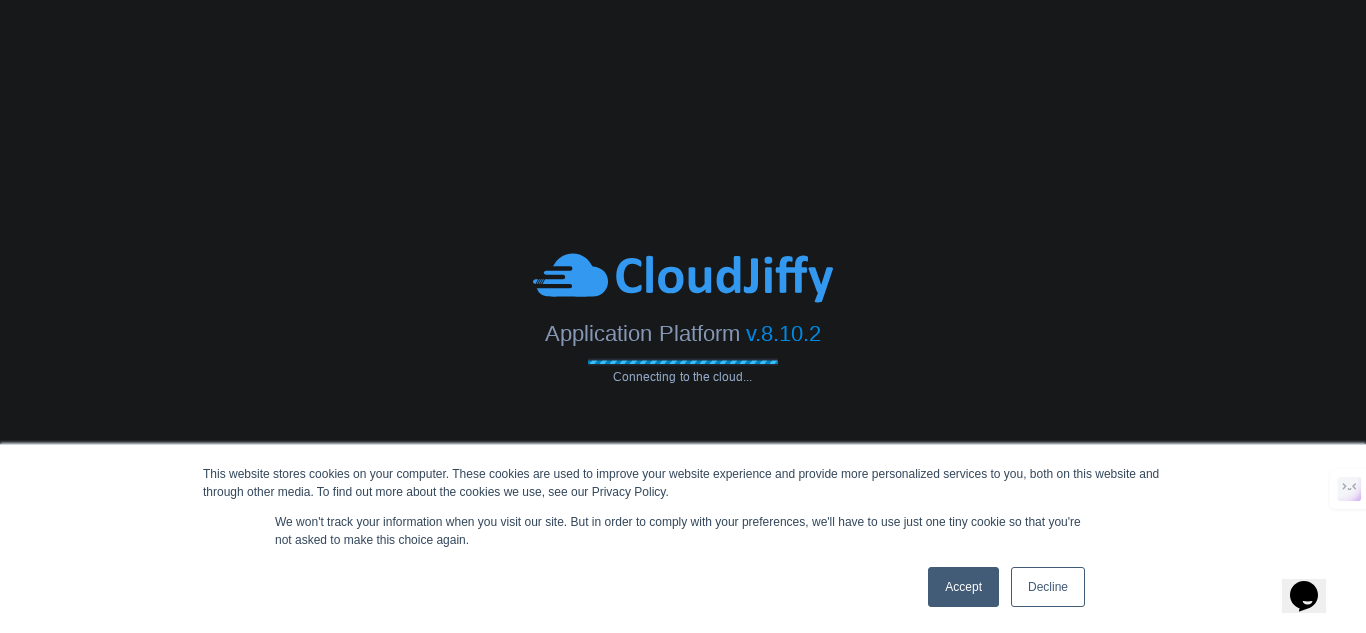 click on "Accept" at bounding box center [963, 587] 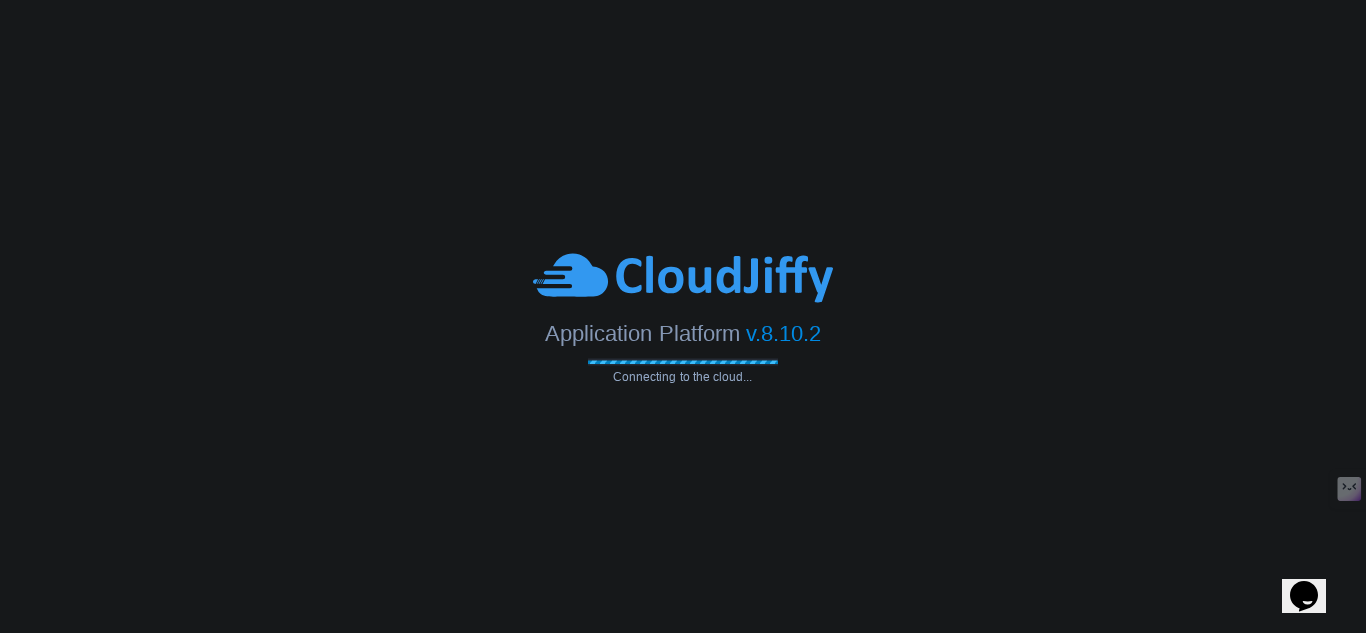 scroll, scrollTop: 0, scrollLeft: 0, axis: both 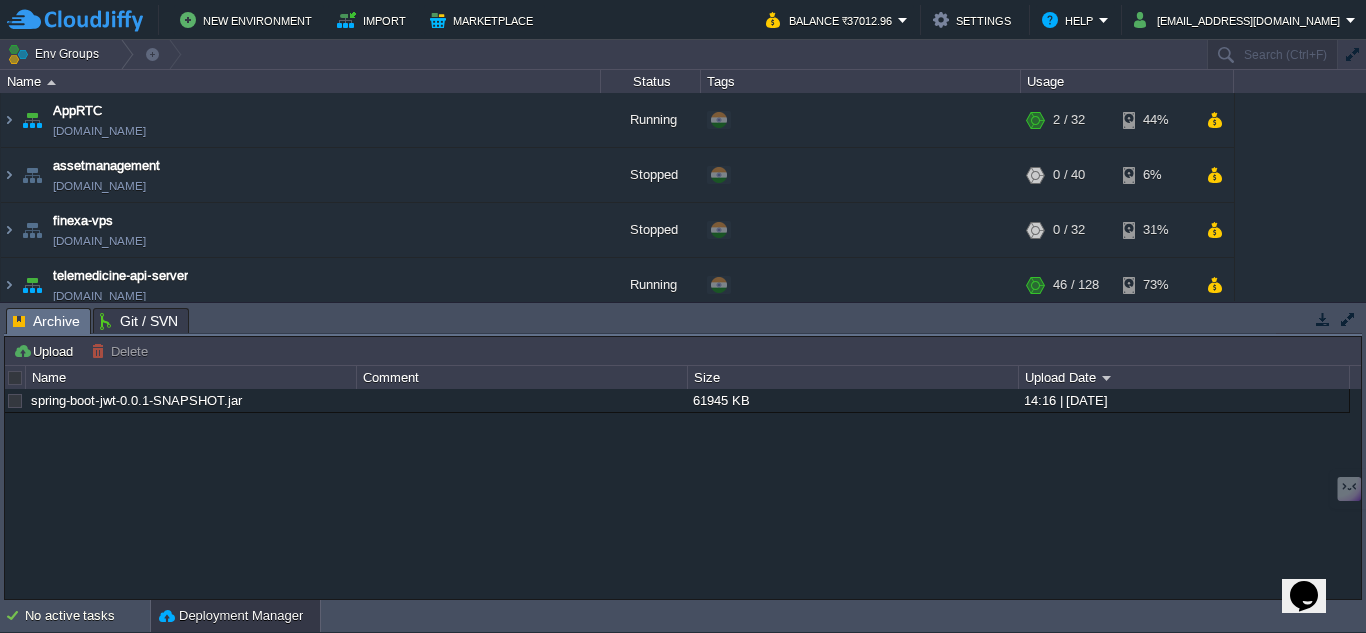 click 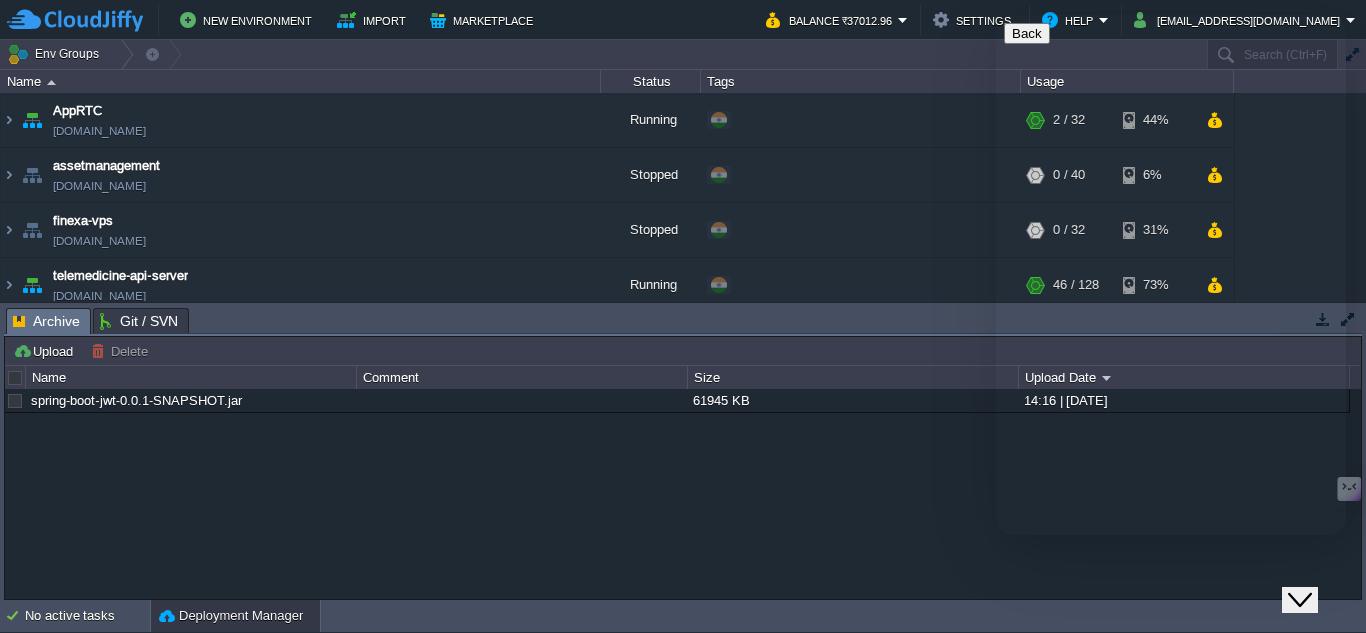 click at bounding box center [1004, 700] 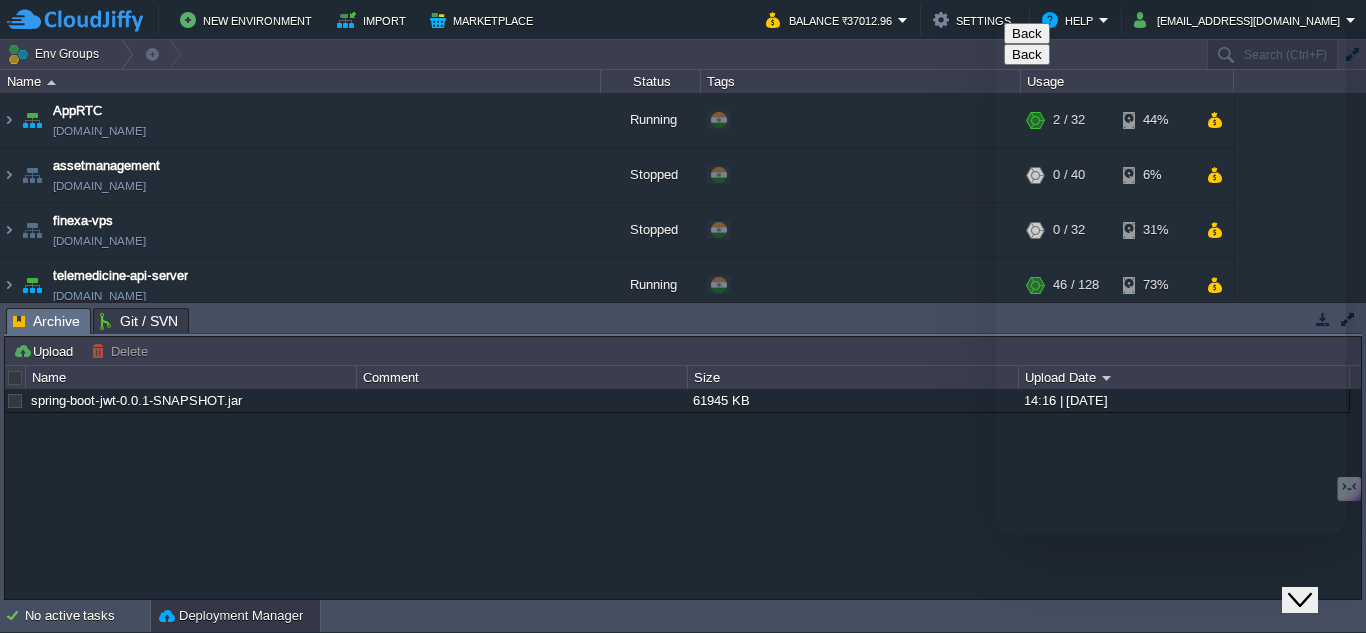 click on "*  Name" at bounding box center [1108, 671] 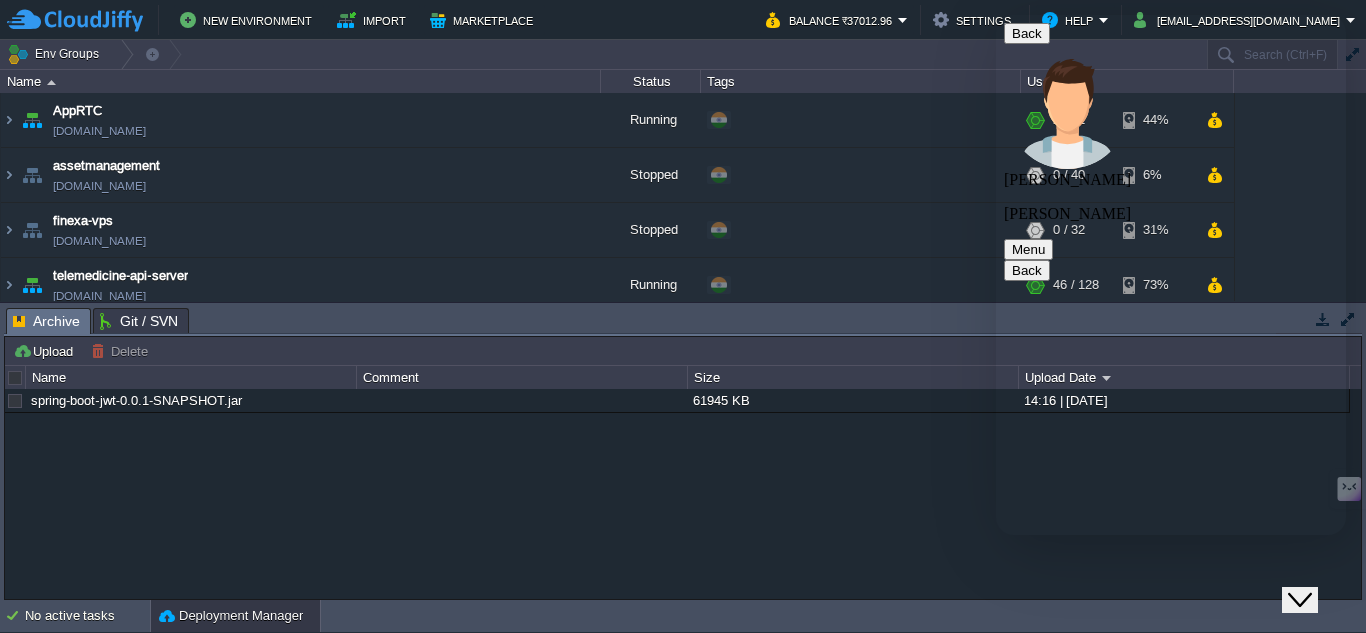 click at bounding box center [996, 15] 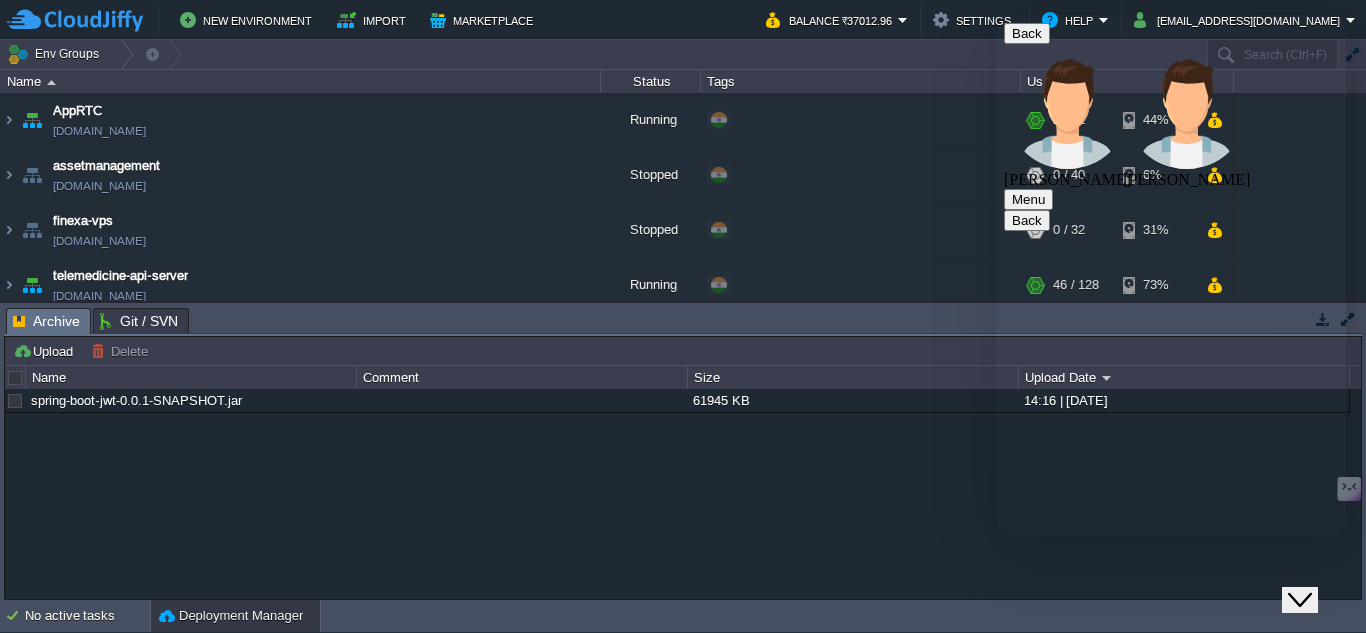 scroll, scrollTop: 22, scrollLeft: 0, axis: vertical 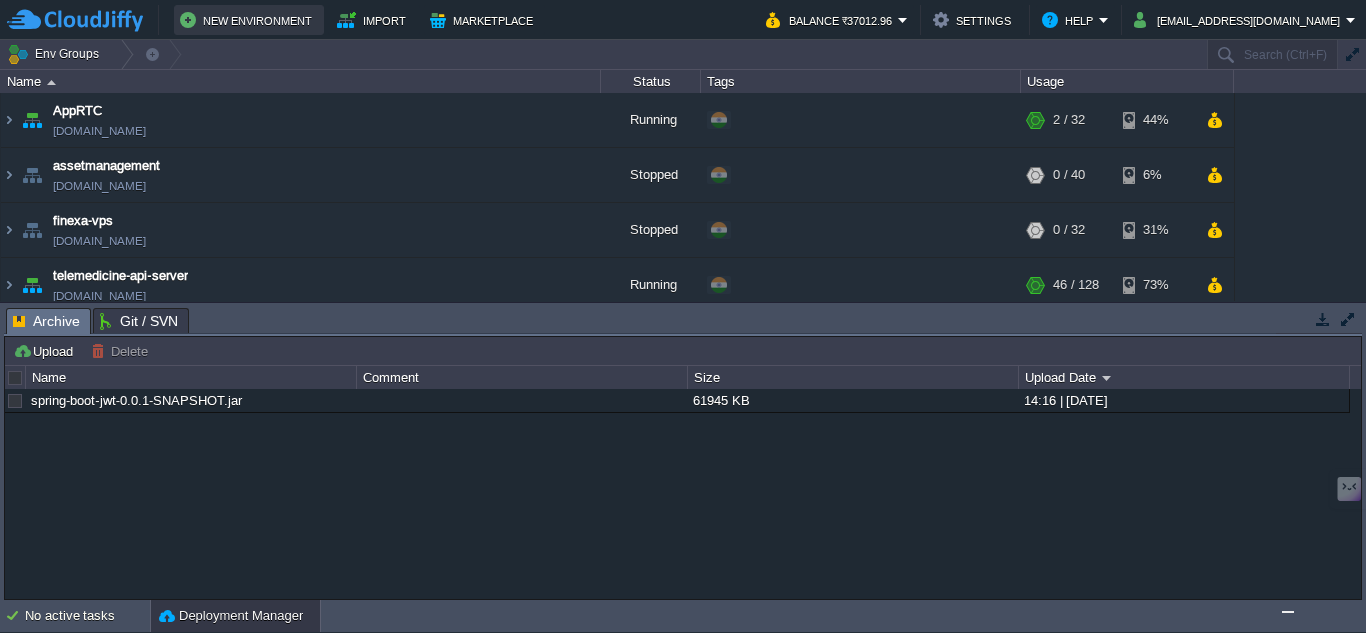 click on "New Environment" at bounding box center (249, 20) 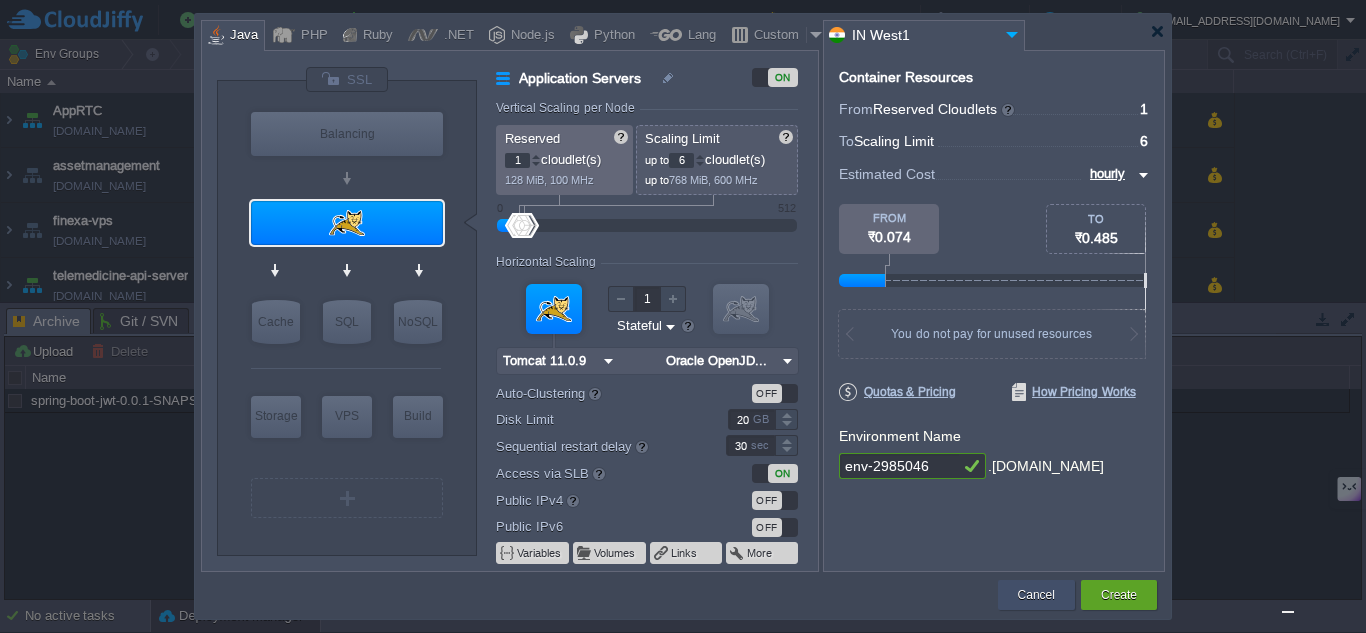 click on "Cancel" at bounding box center [1036, 595] 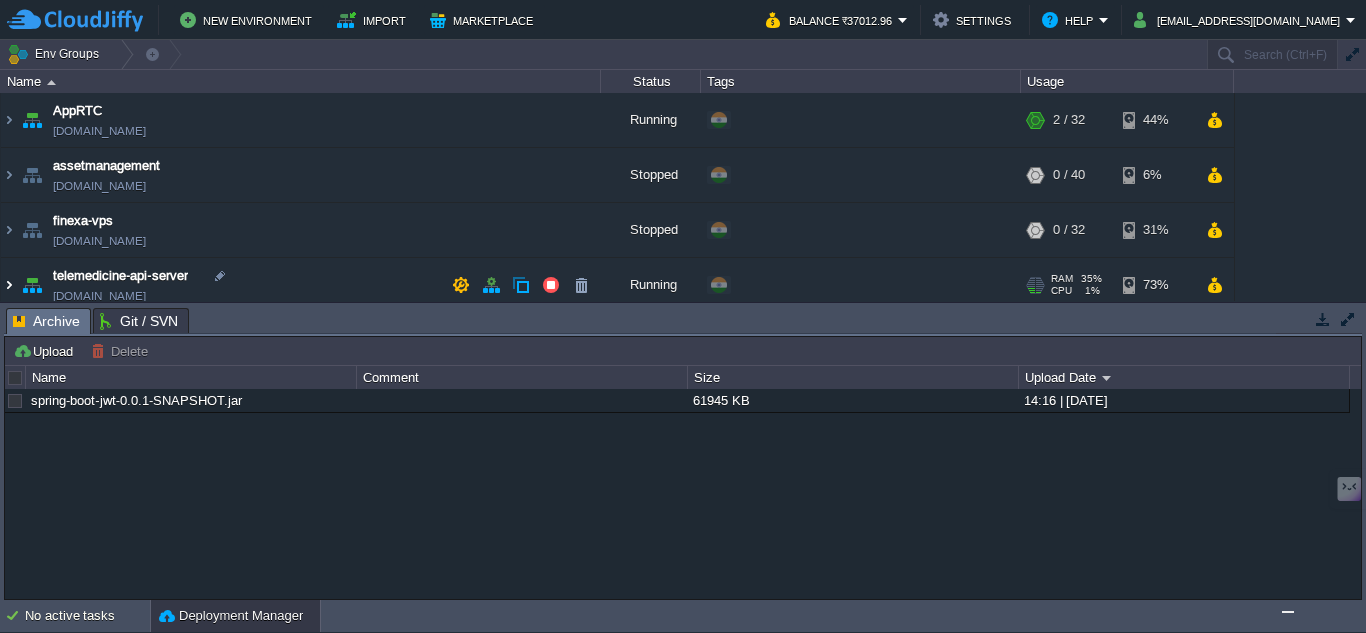 click at bounding box center (9, 285) 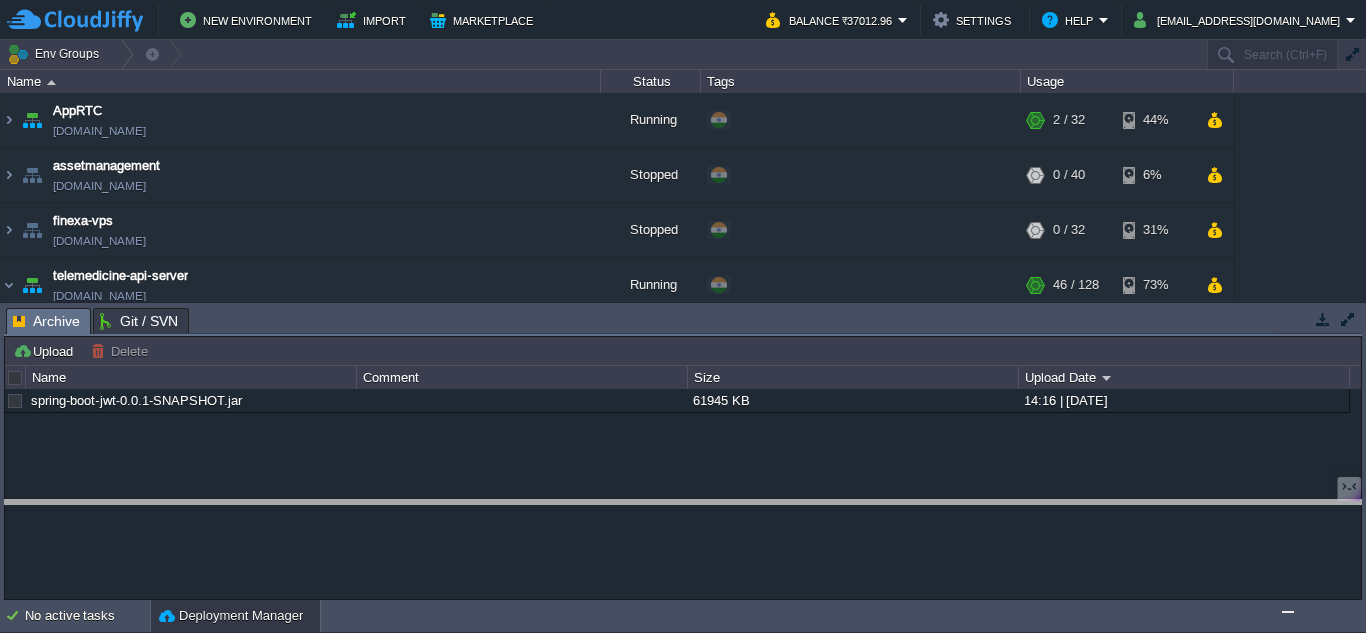 drag, startPoint x: 944, startPoint y: 325, endPoint x: 1009, endPoint y: 519, distance: 204.59961 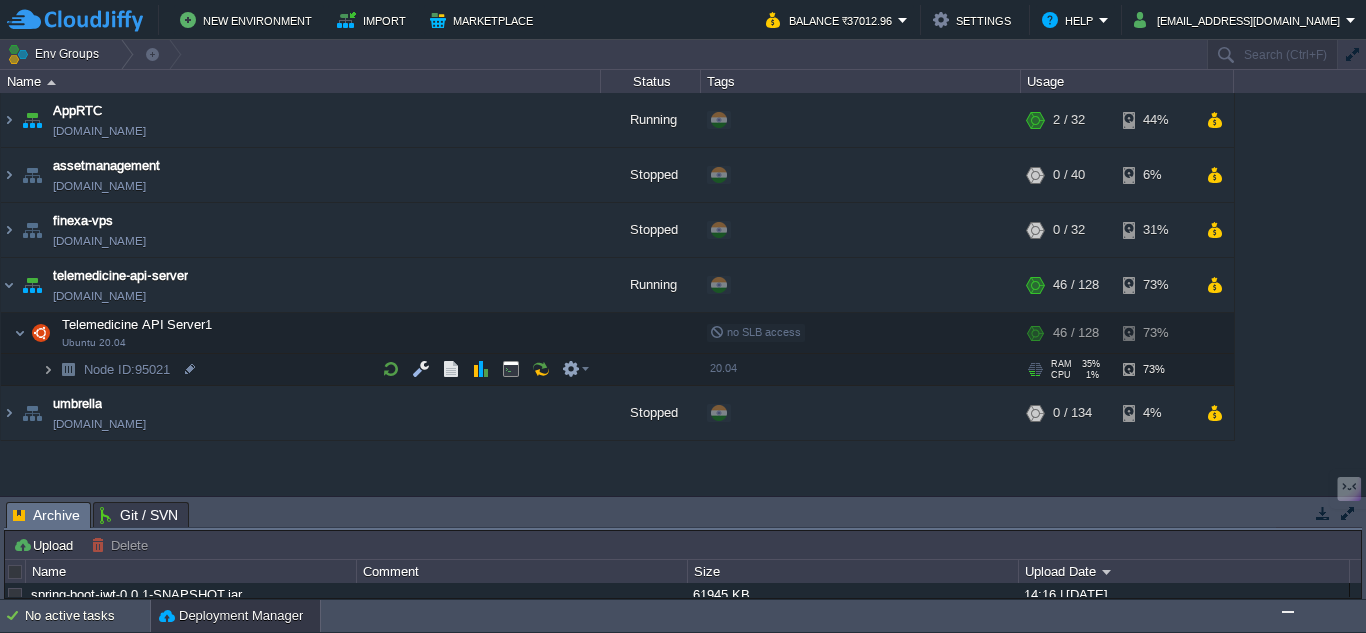 click at bounding box center [48, 369] 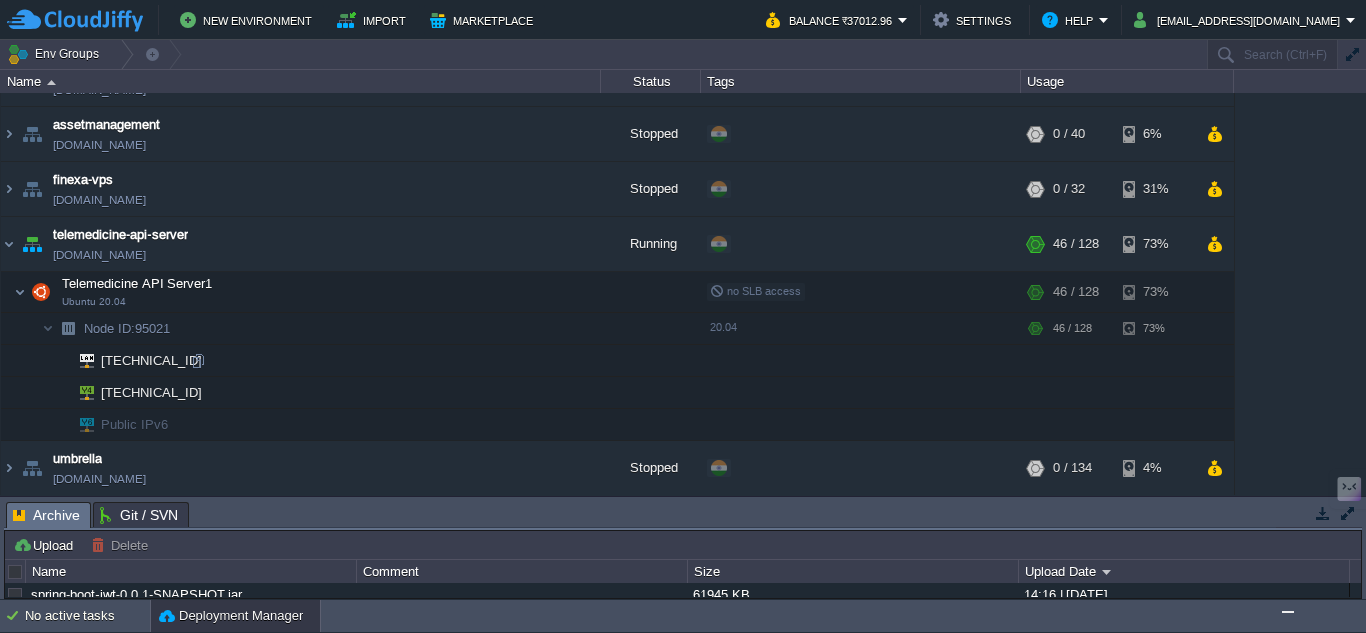 scroll, scrollTop: 42, scrollLeft: 0, axis: vertical 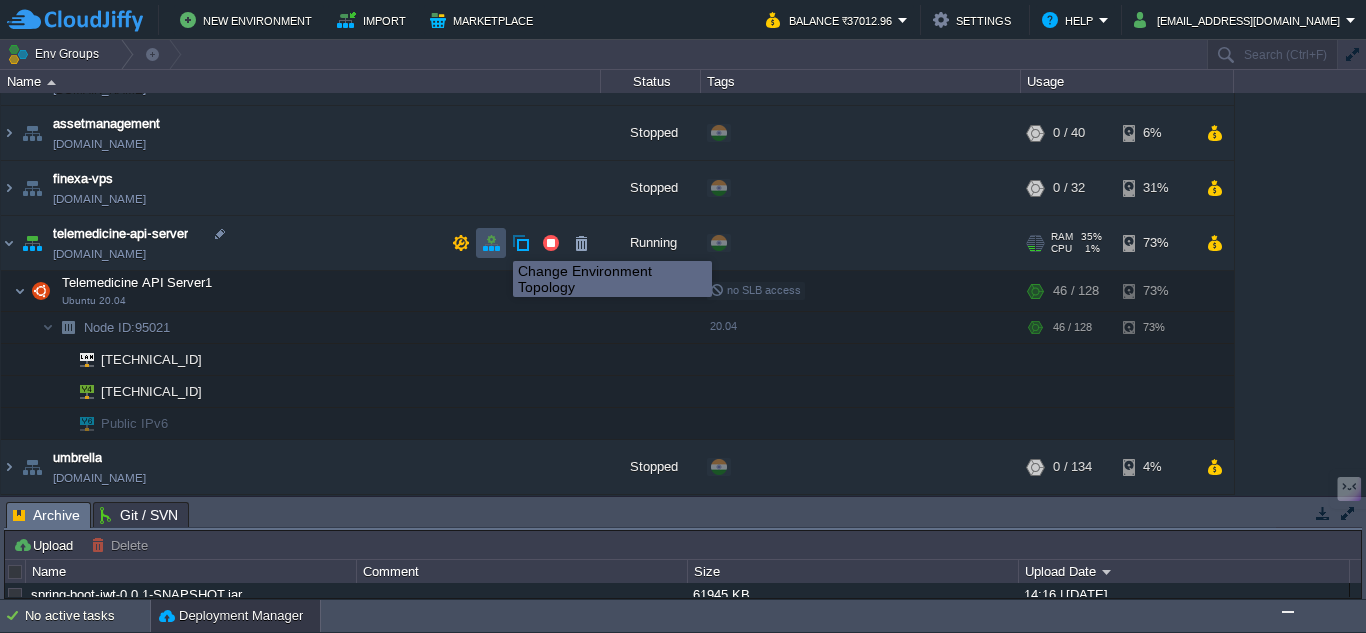 click at bounding box center (491, 243) 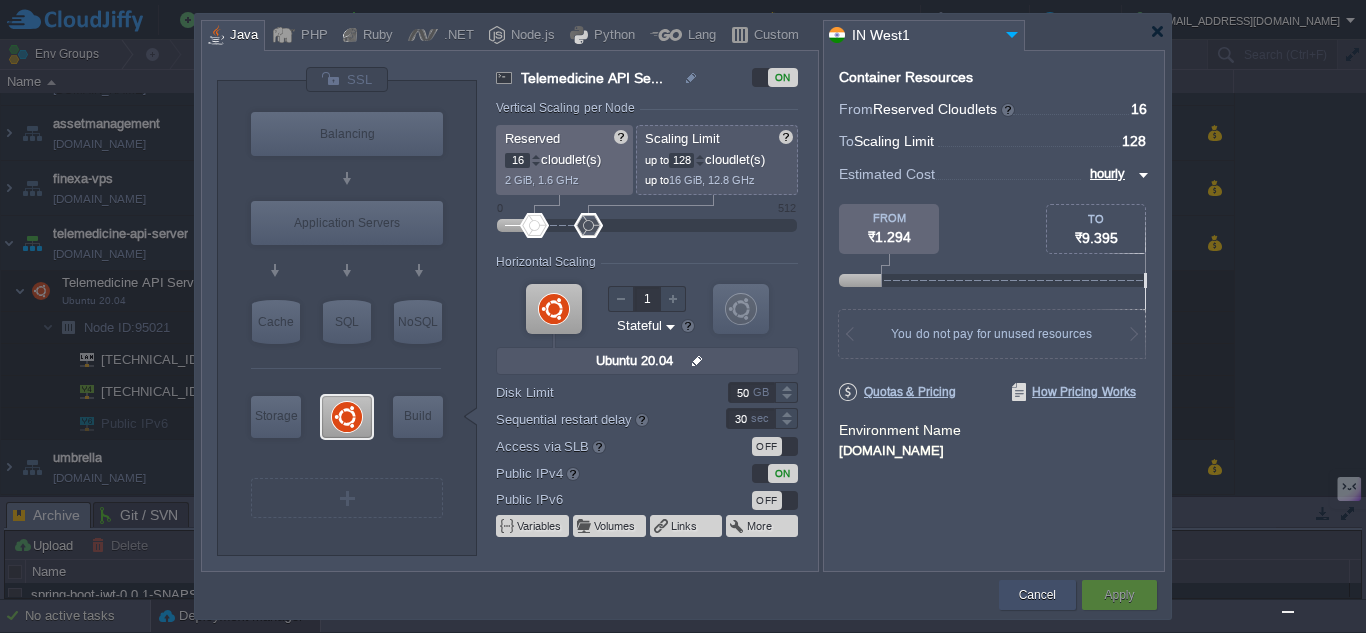 click on "Cancel" at bounding box center (1037, 595) 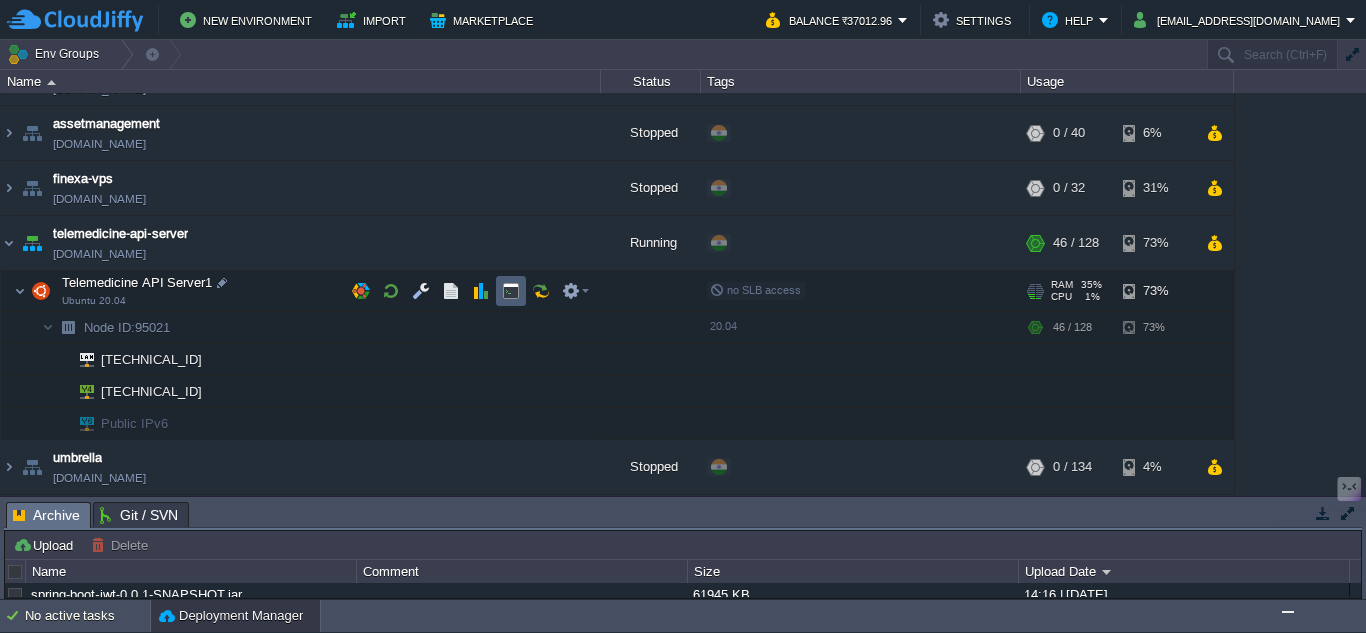 click at bounding box center (511, 291) 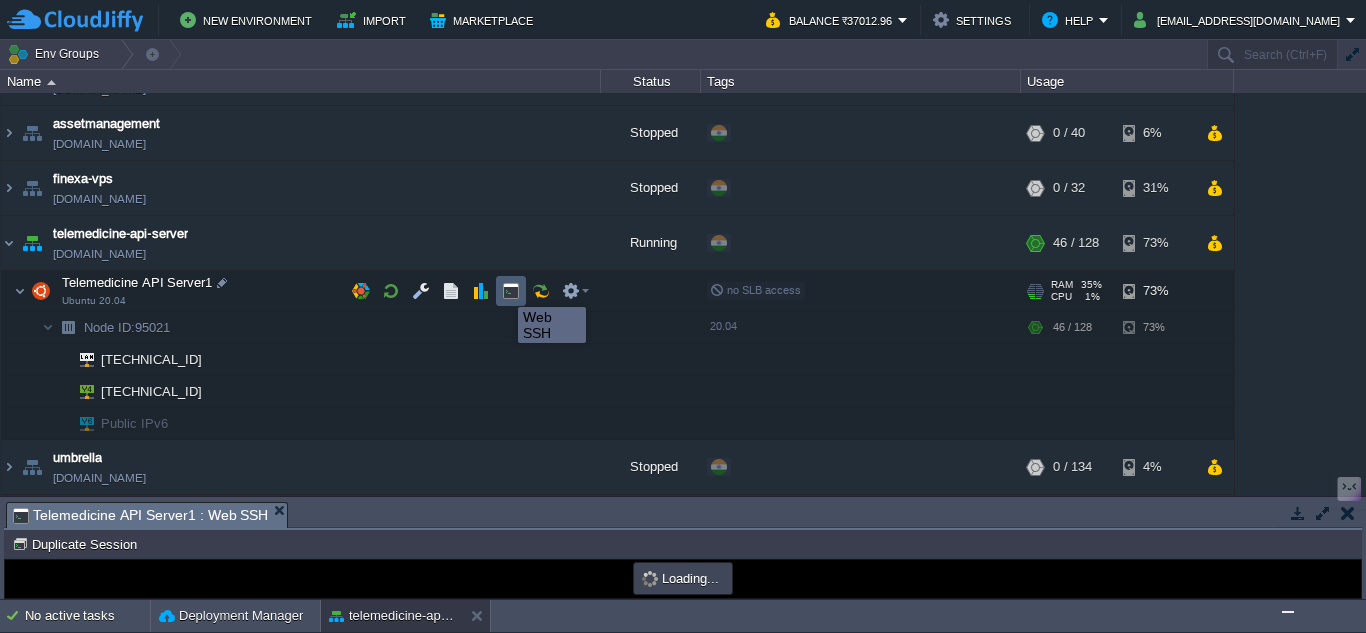 click at bounding box center (511, 291) 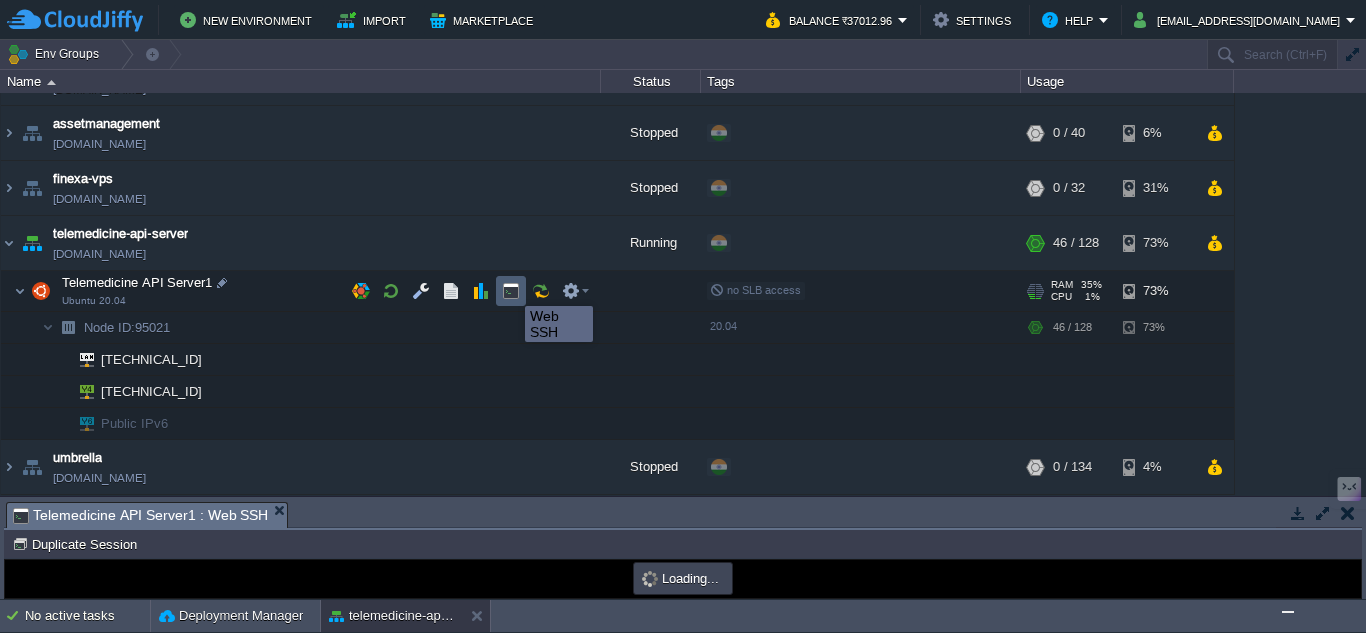scroll, scrollTop: 0, scrollLeft: 0, axis: both 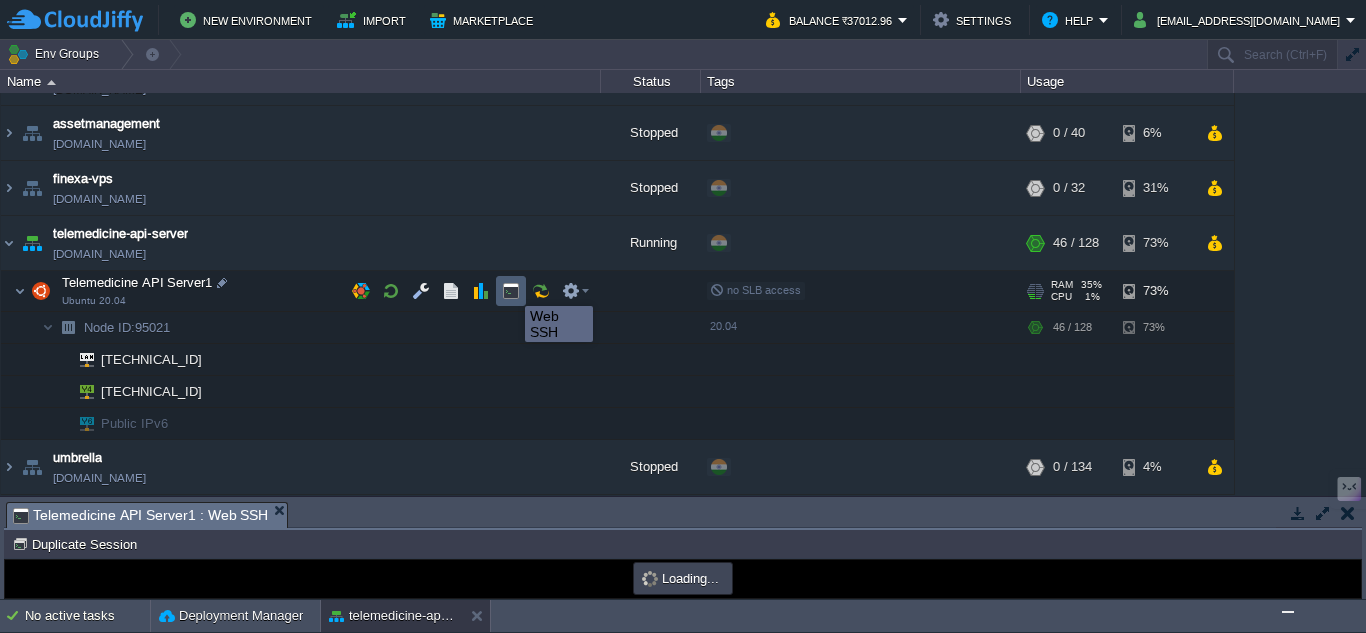 type on "#000000" 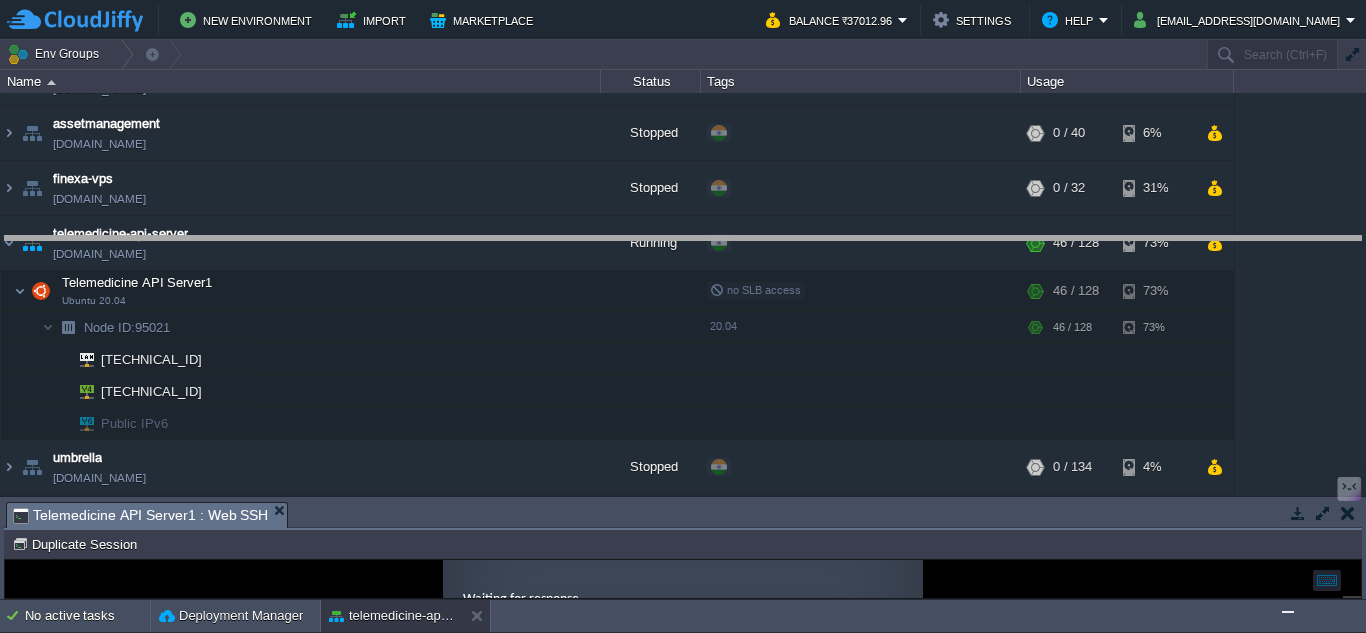 drag, startPoint x: 473, startPoint y: 516, endPoint x: 463, endPoint y: 243, distance: 273.18307 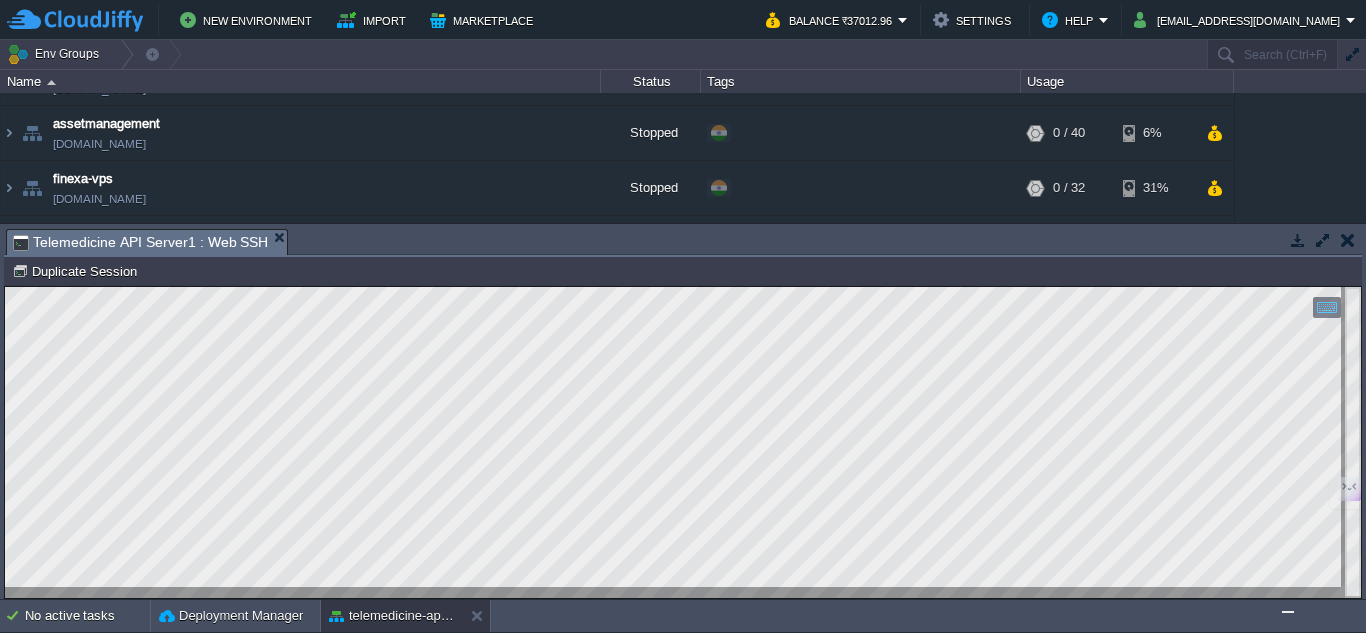 click at bounding box center [1348, 240] 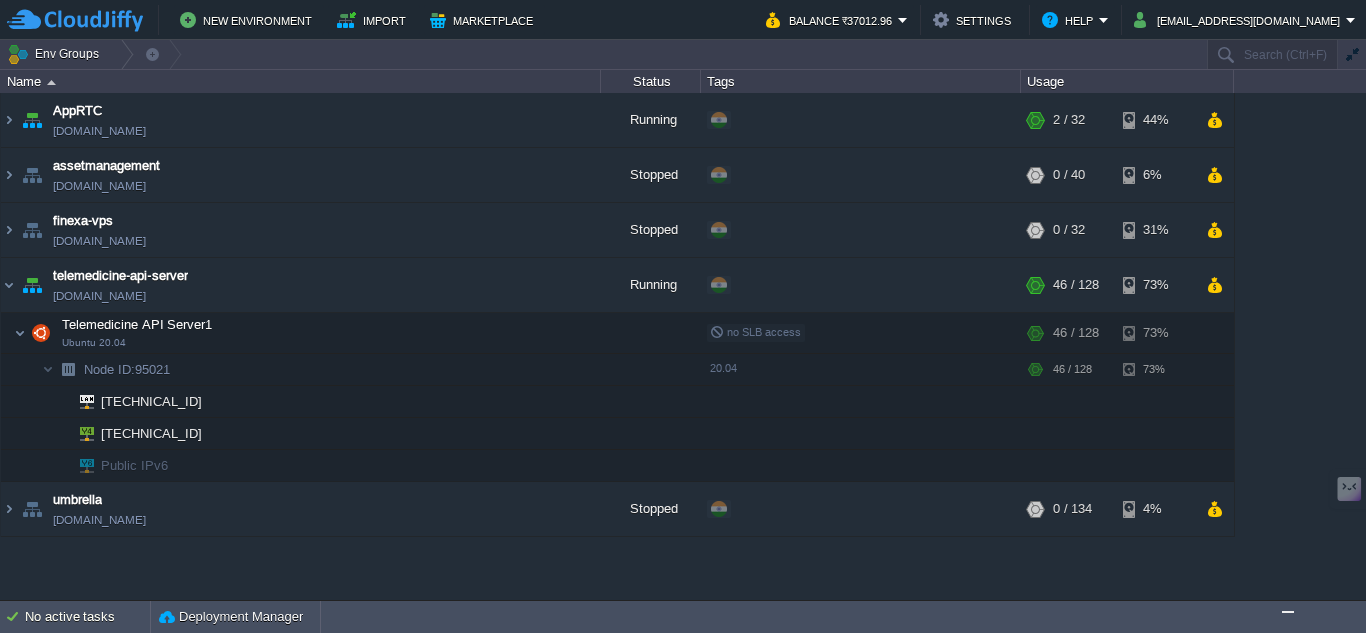 scroll, scrollTop: 0, scrollLeft: 0, axis: both 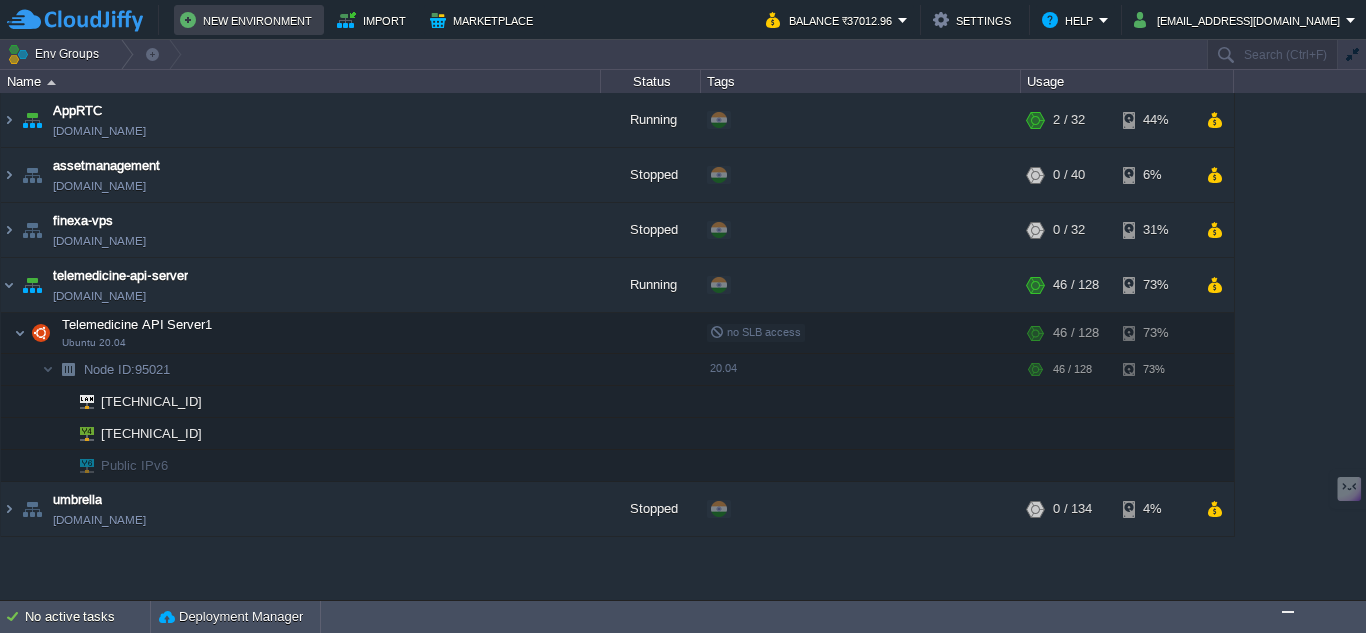 click on "New Environment" at bounding box center [249, 20] 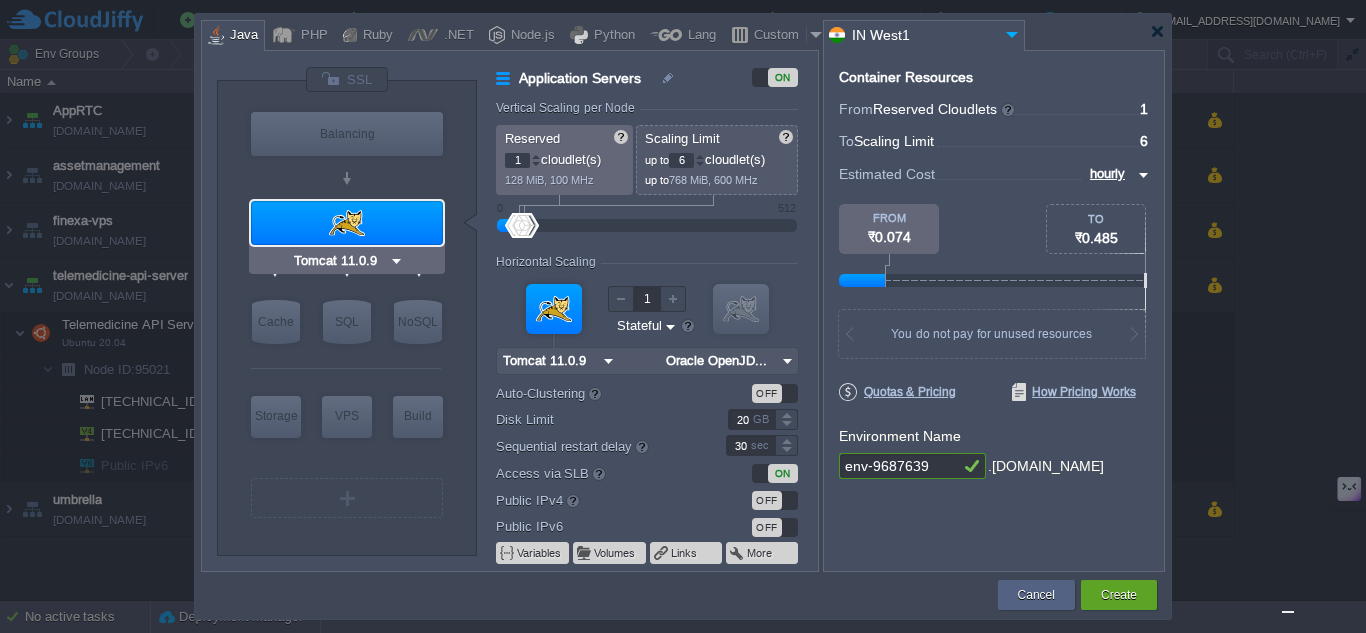 click at bounding box center [347, 223] 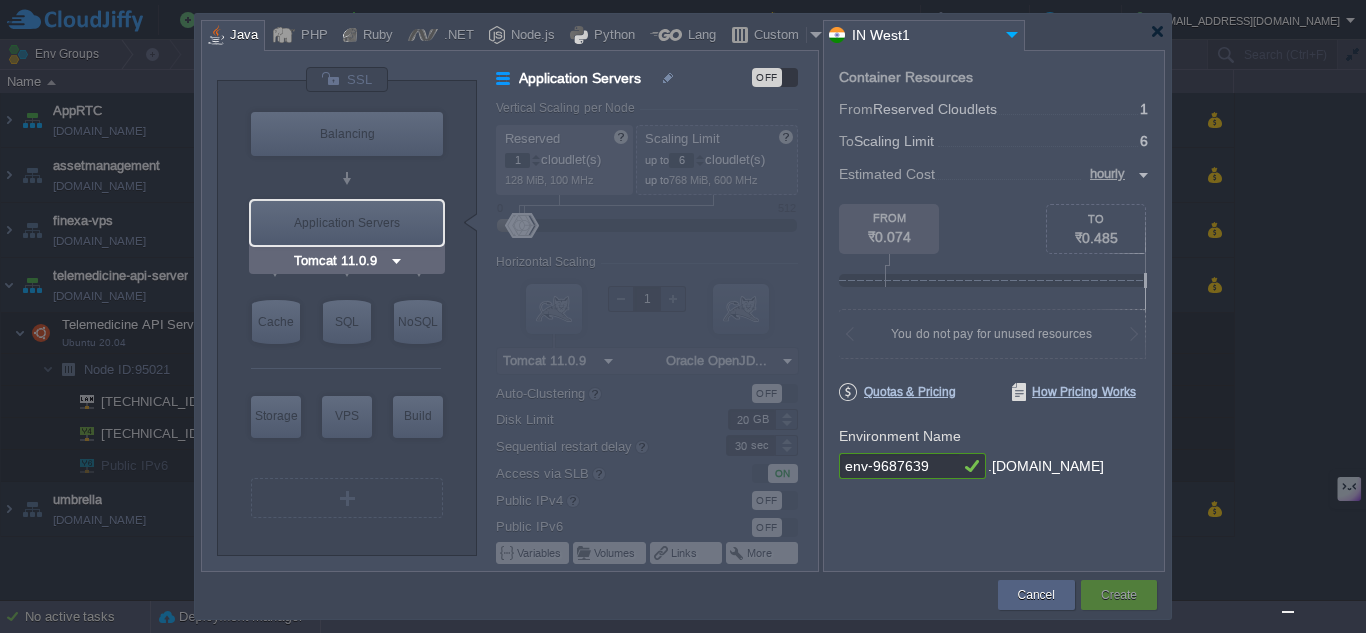 click on "Application Servers" at bounding box center [347, 223] 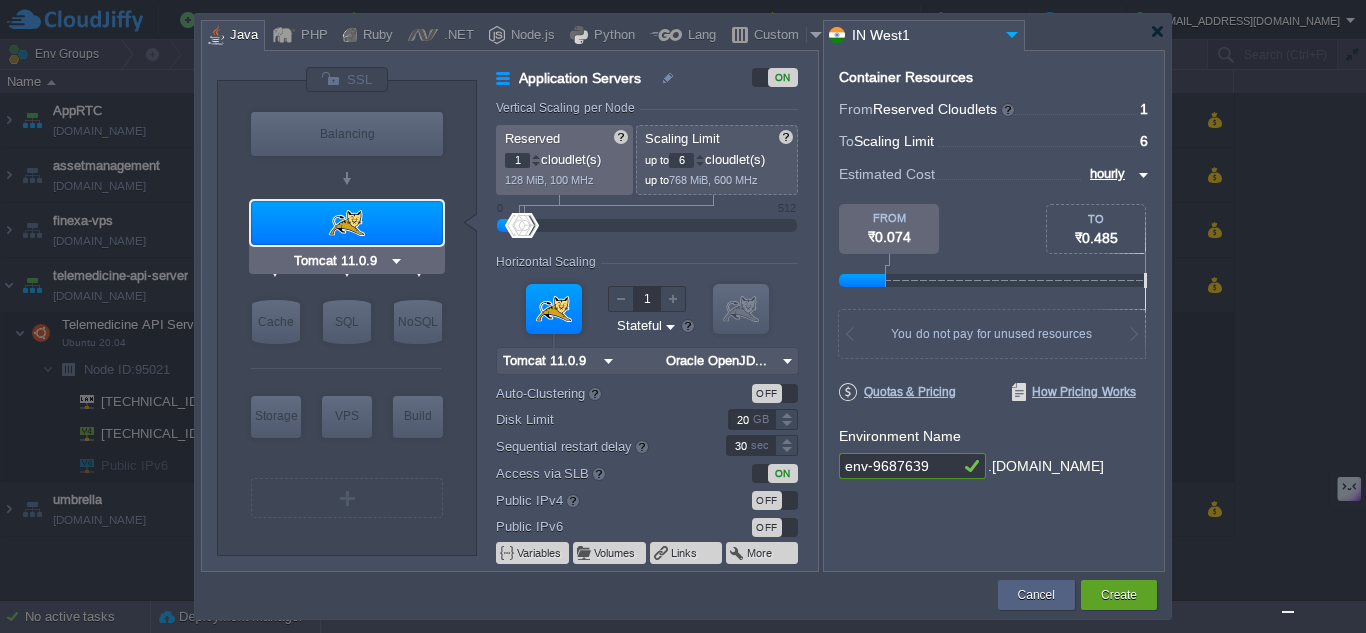 click at bounding box center (347, 223) 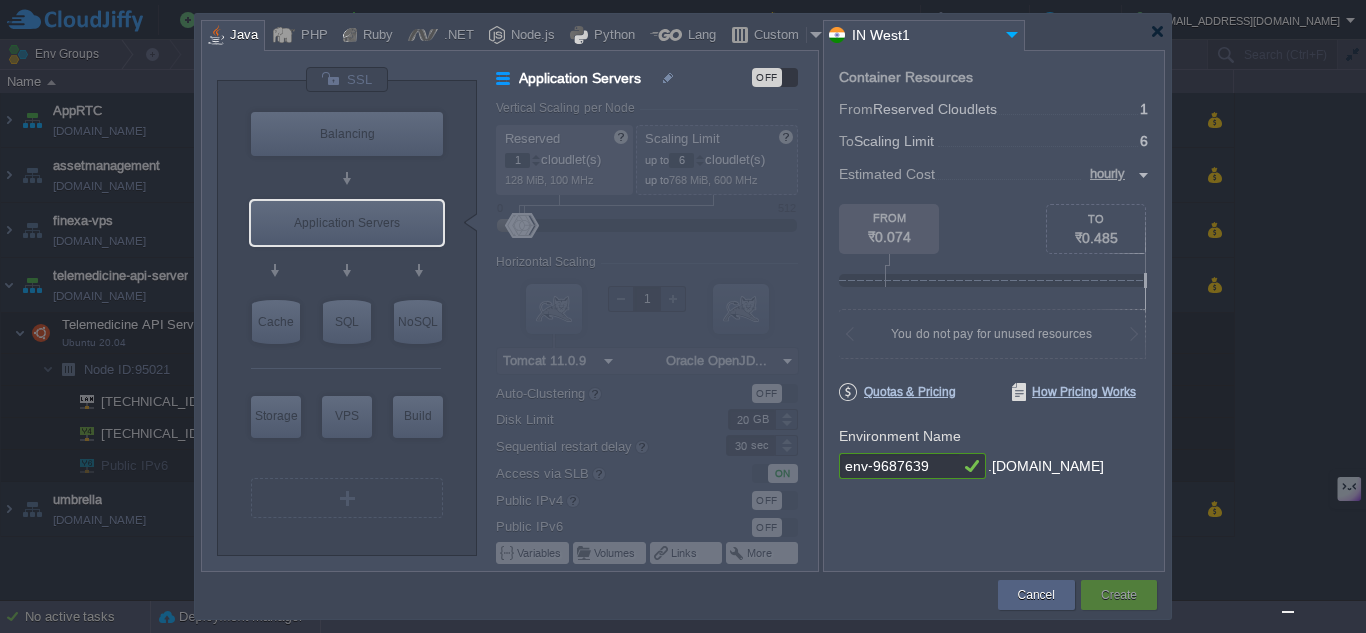 type on "AlmaLinux 9.6" 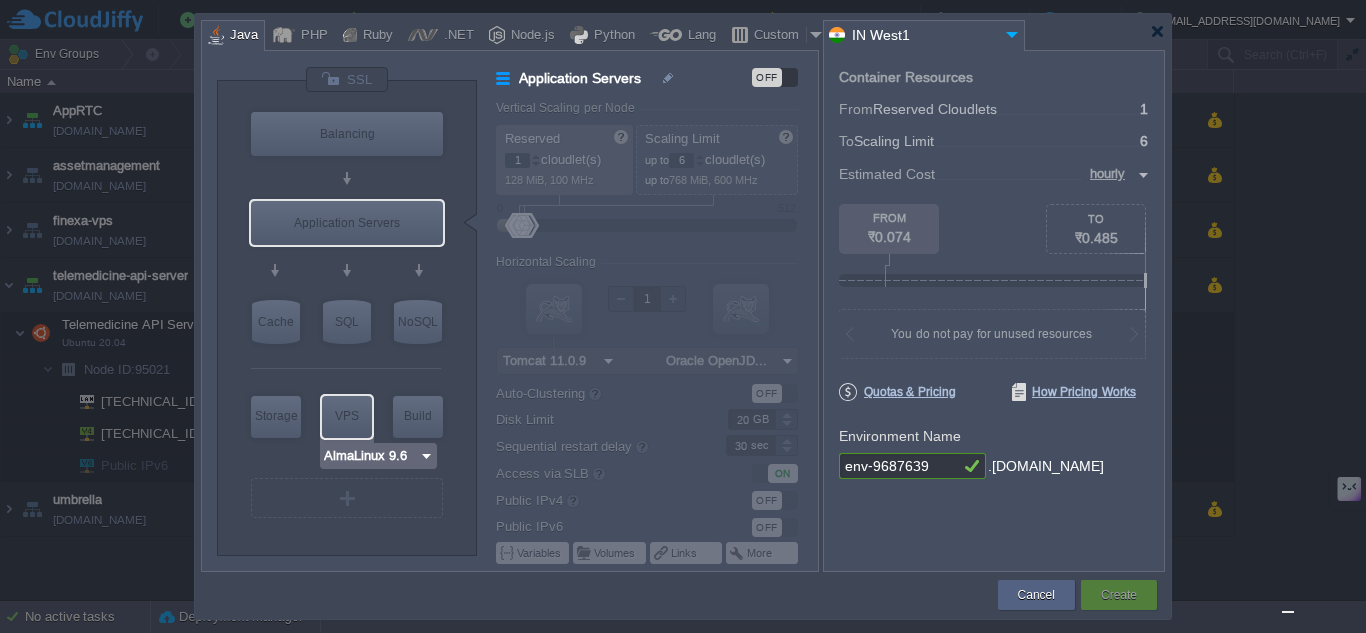 click on "VPS" at bounding box center (347, 416) 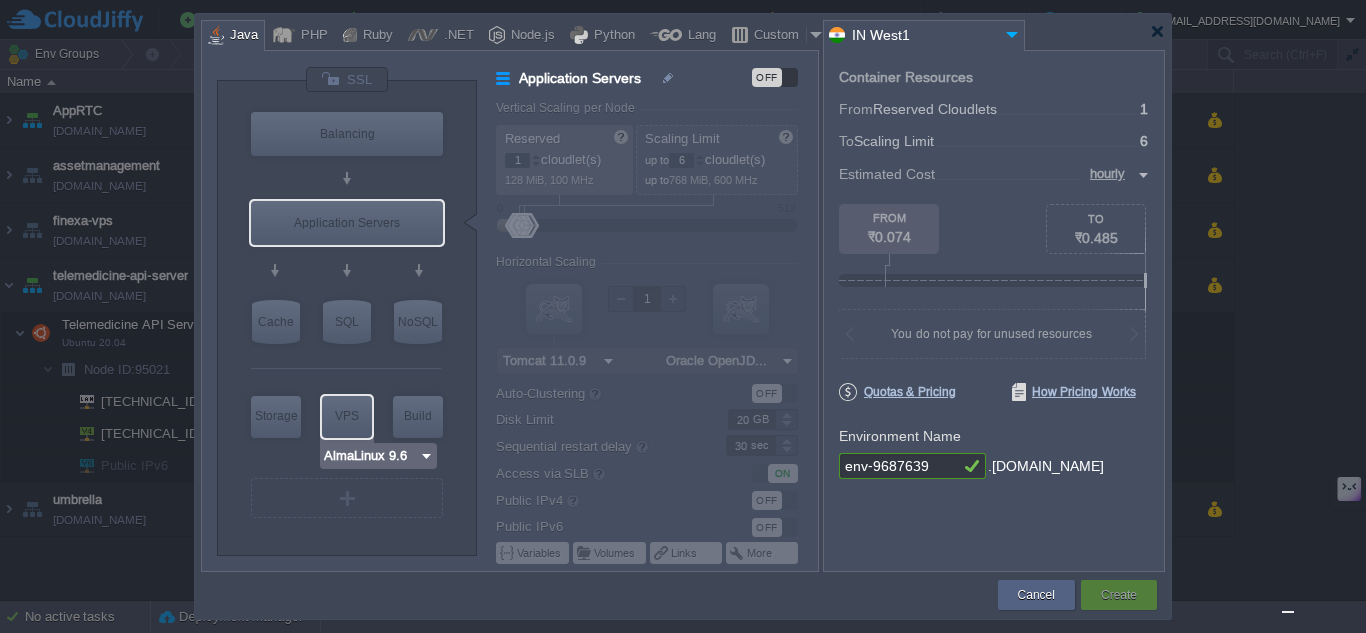 type on "9.6" 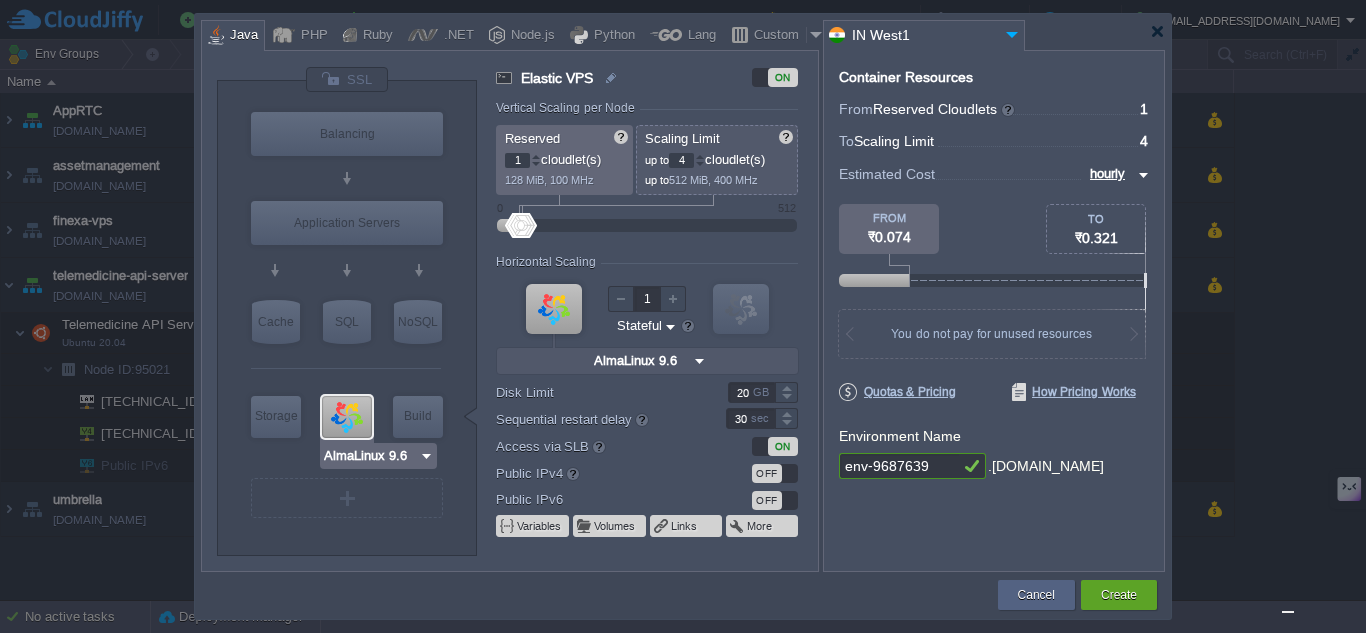 click at bounding box center (426, 456) 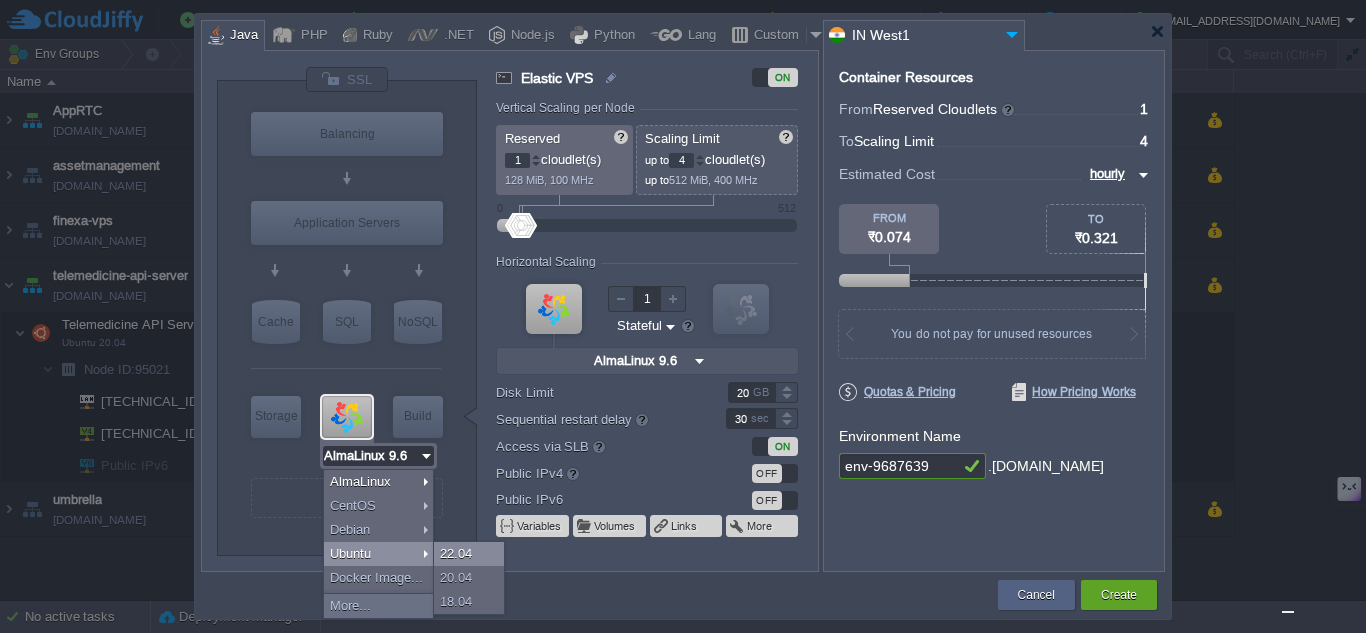 click on "22.04" at bounding box center [469, 554] 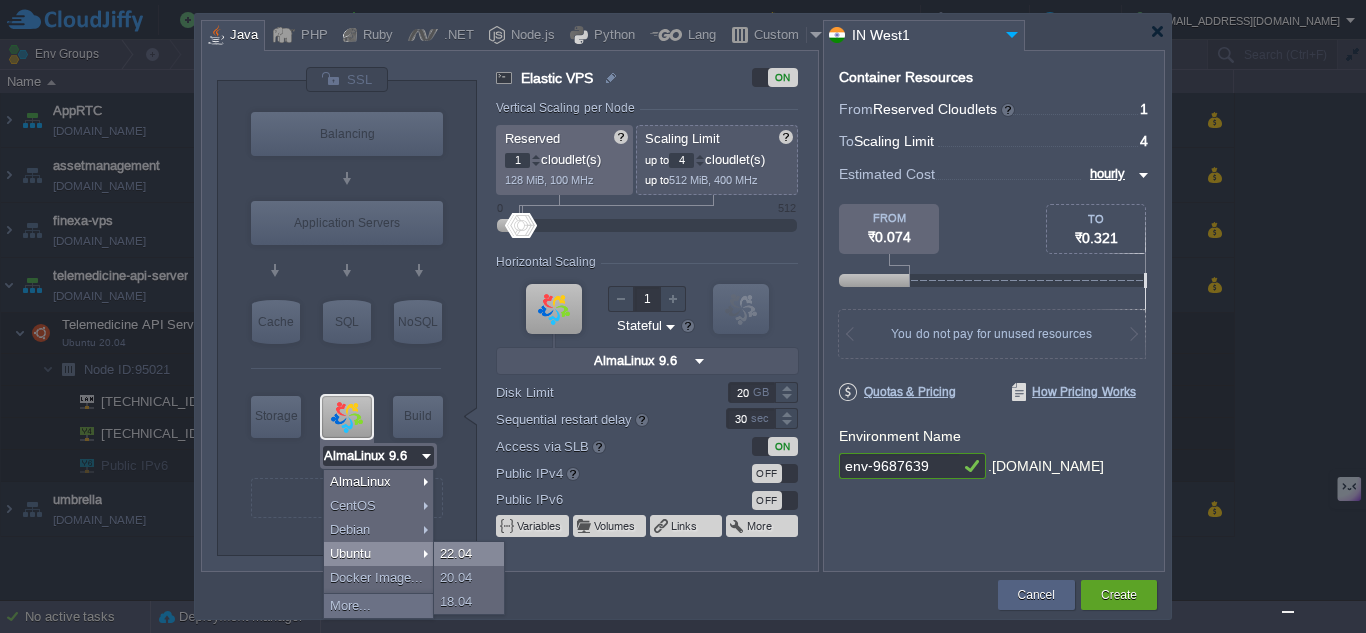 type on "22.04" 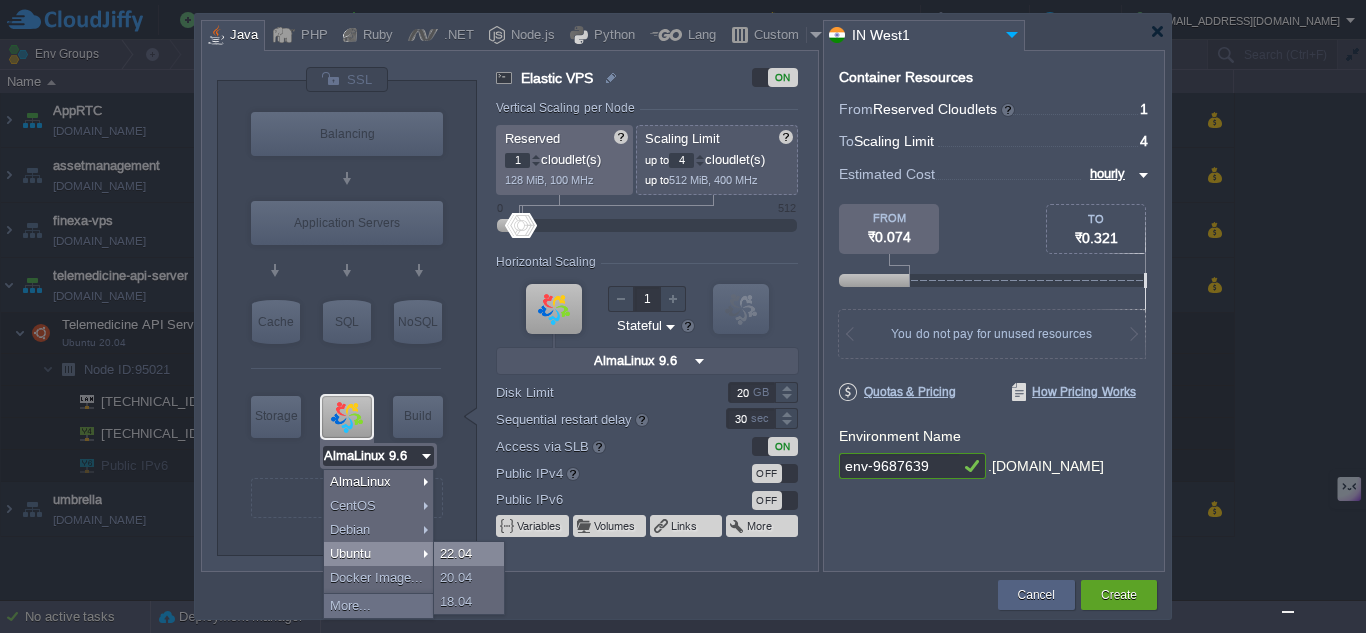 type on "Ubuntu 22.04" 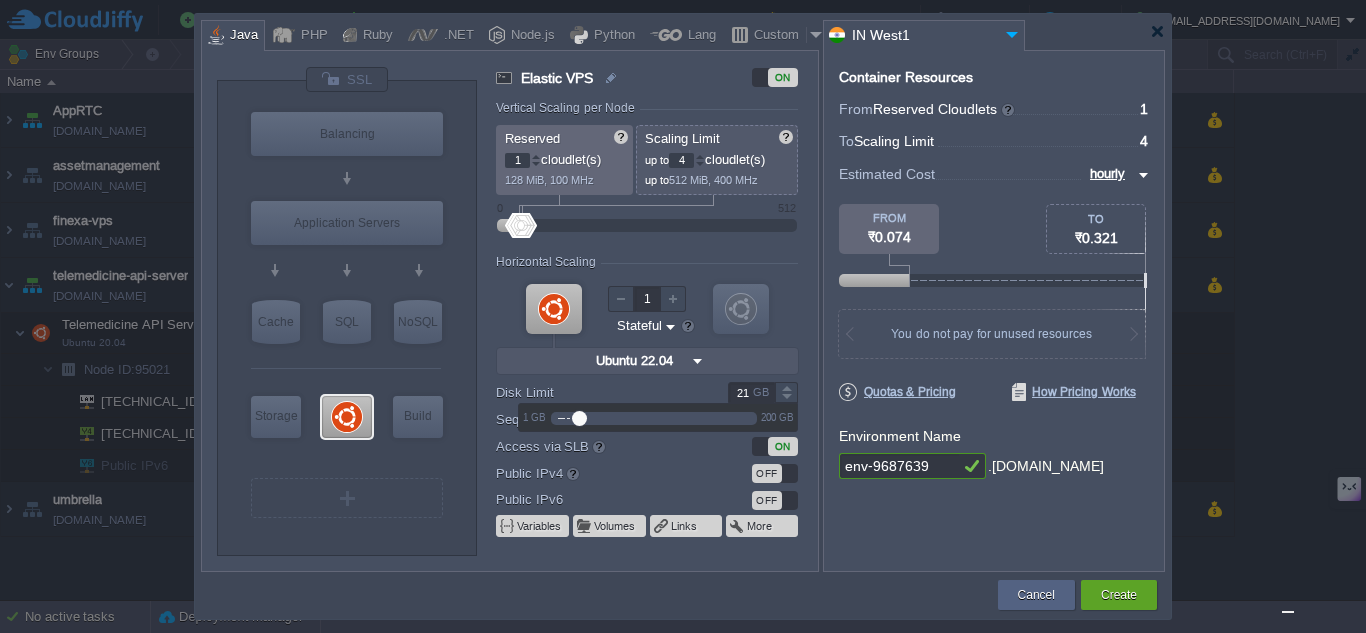 click at bounding box center [786, 387] 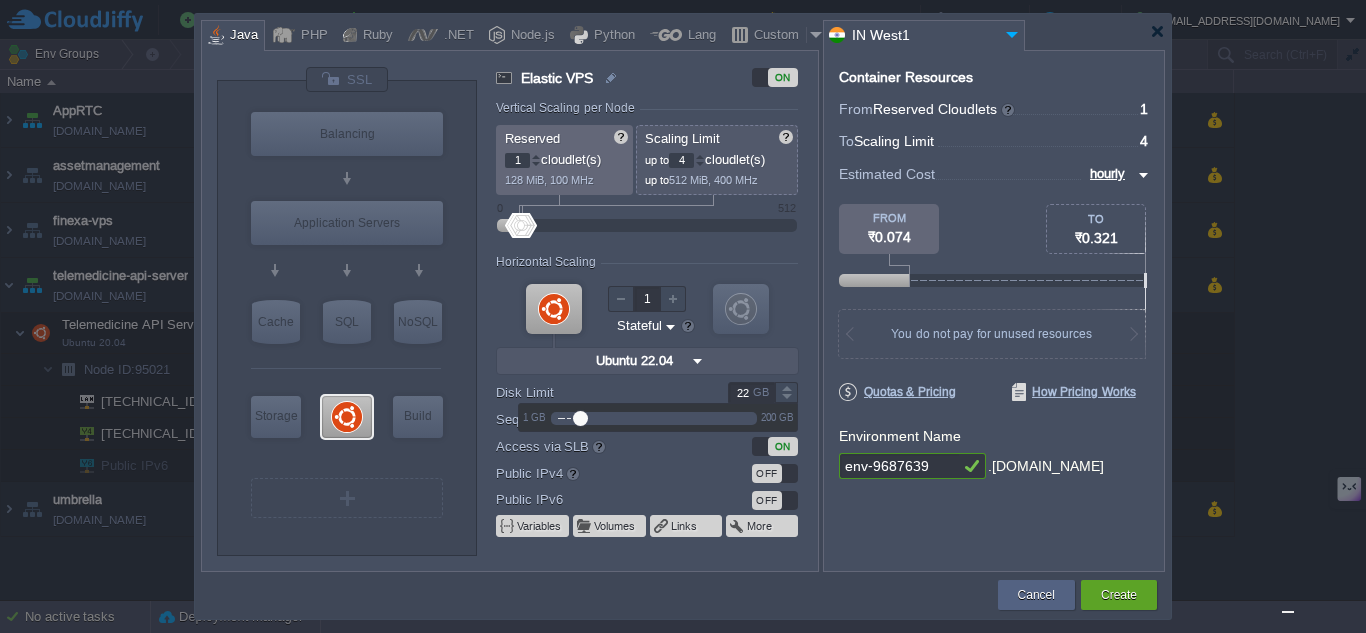 click at bounding box center [786, 387] 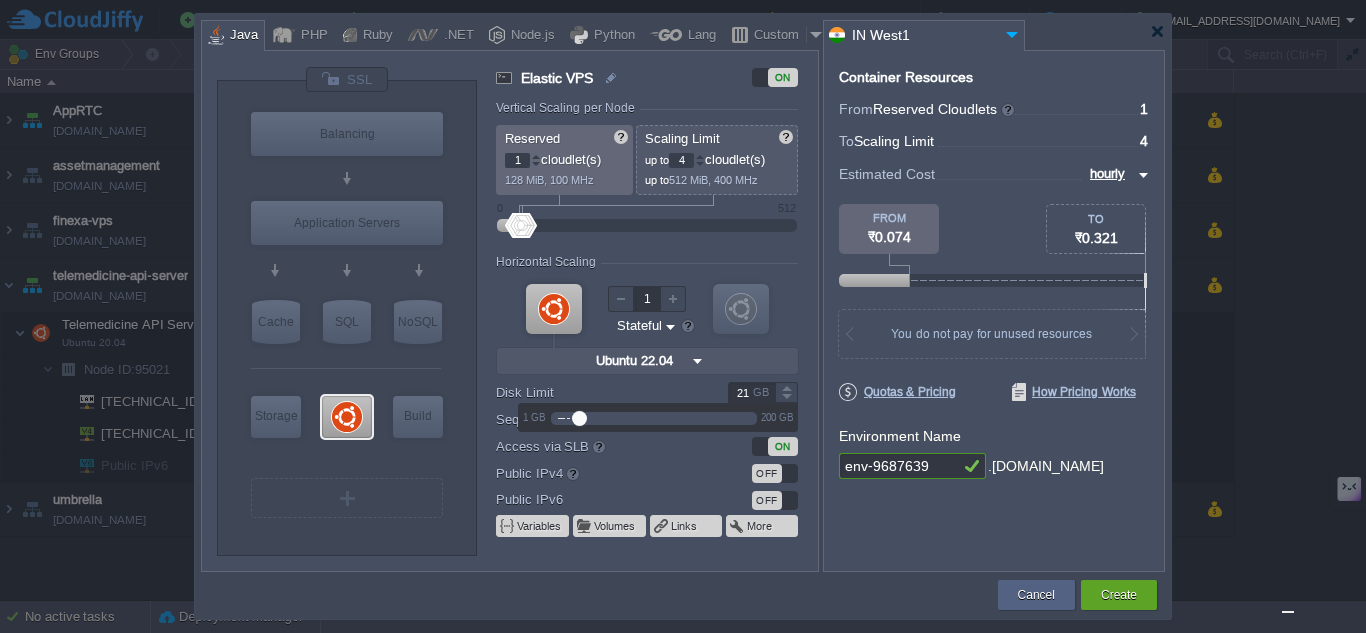 click at bounding box center [786, 398] 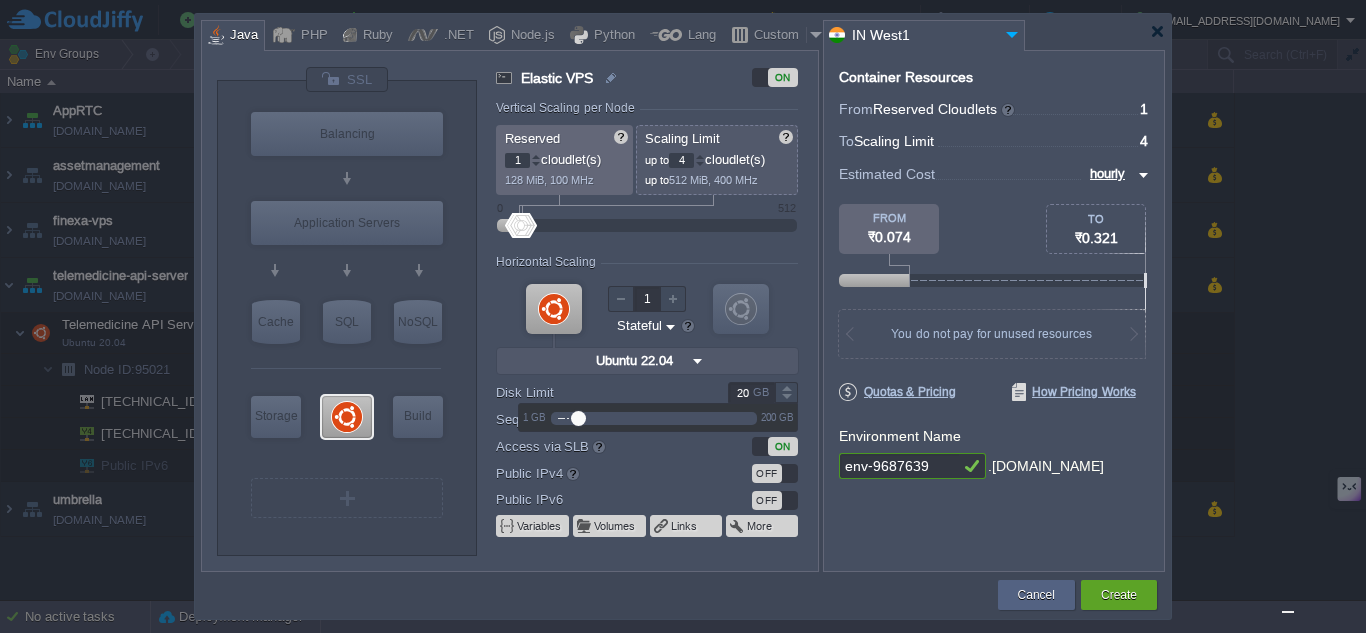 click at bounding box center (786, 398) 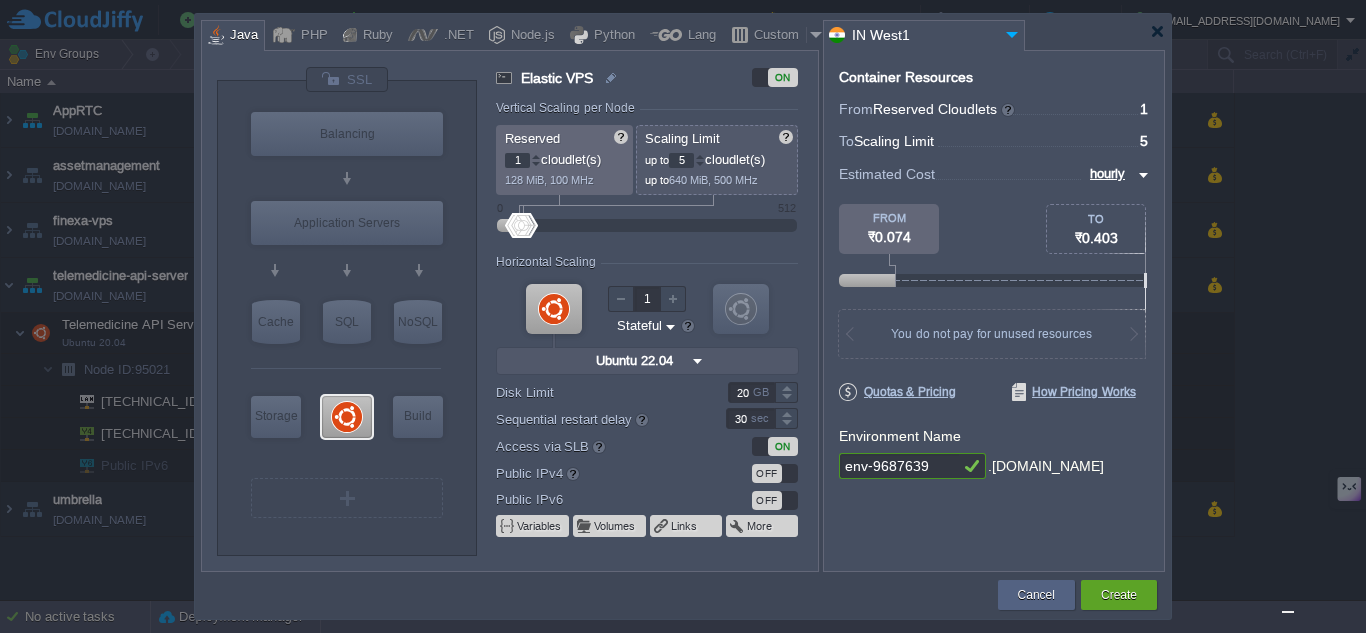 click at bounding box center (700, 156) 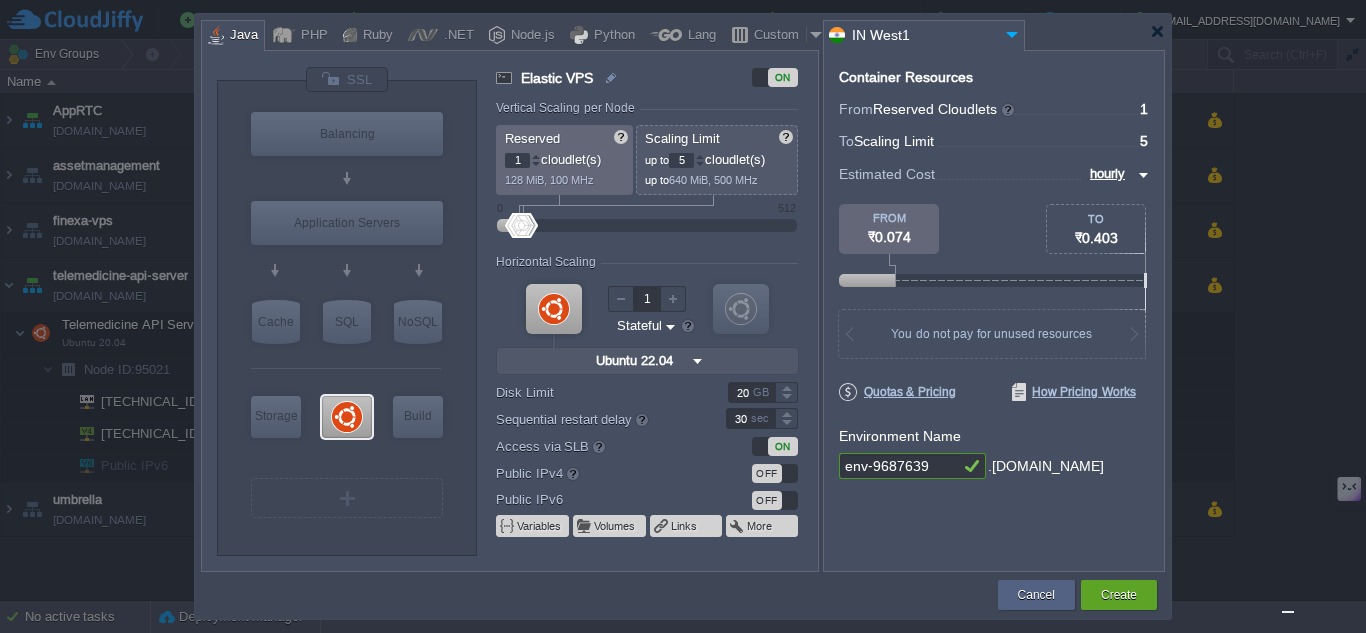 type on "6" 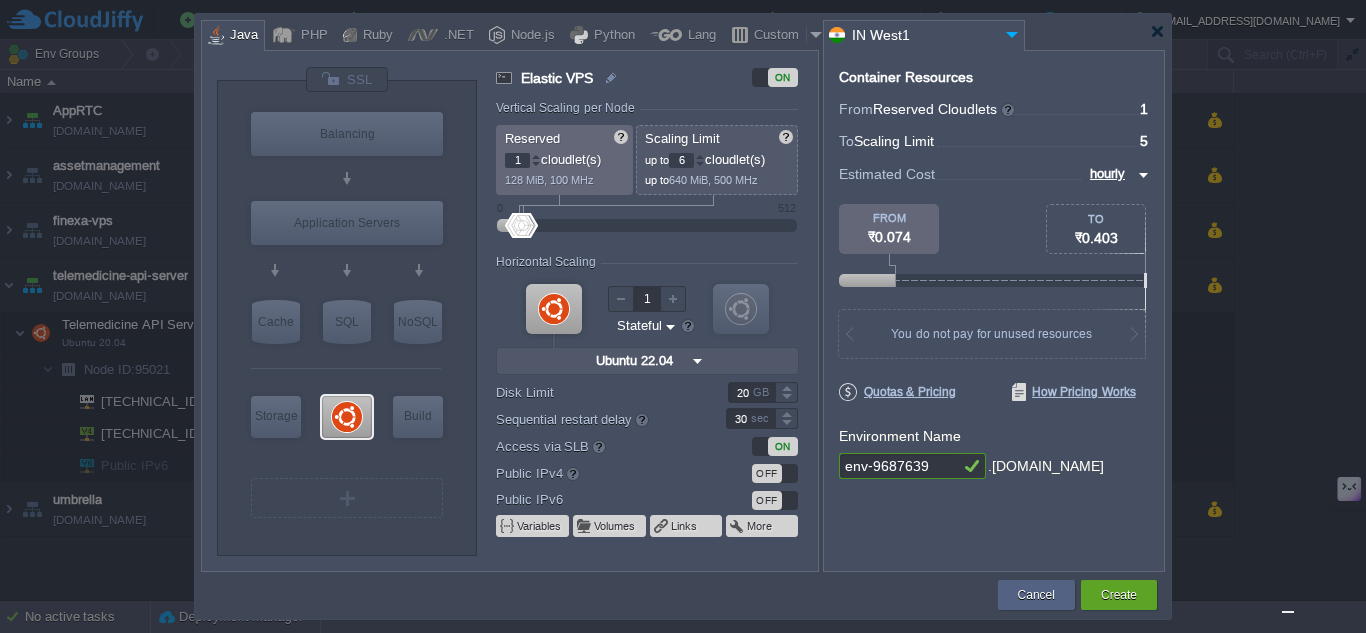 click at bounding box center (700, 156) 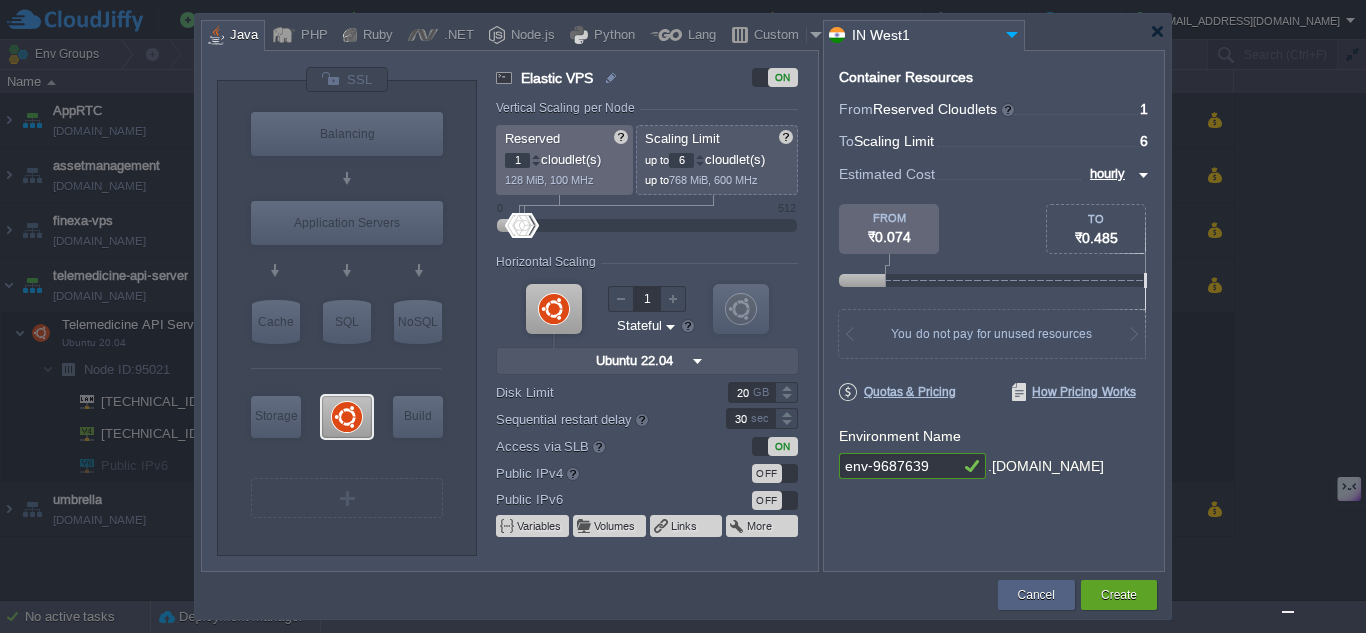click on "env-9687639" at bounding box center (899, 466) 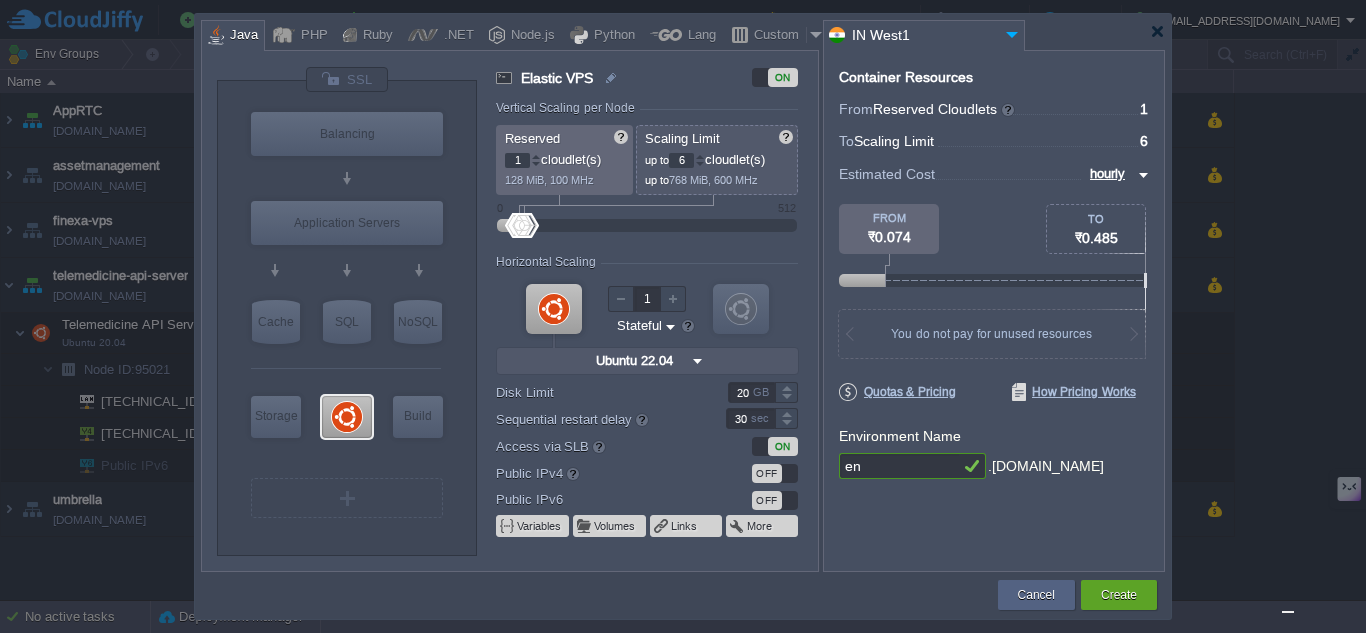 type on "e" 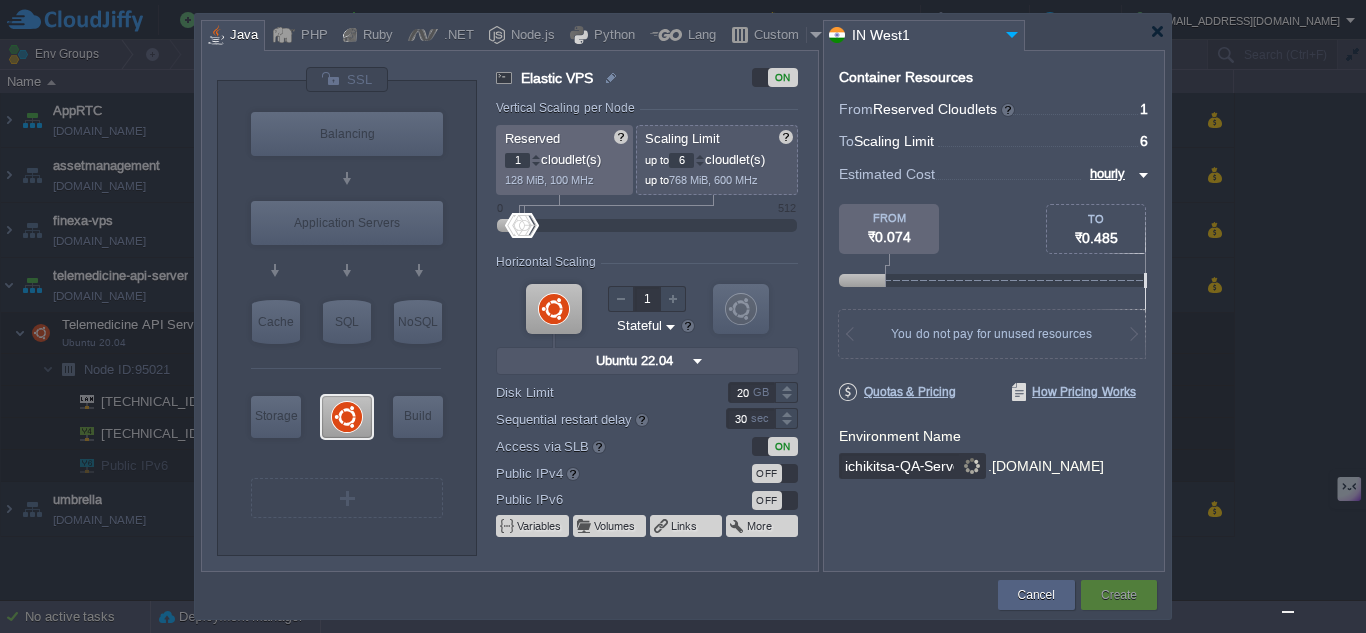 scroll, scrollTop: 0, scrollLeft: 33, axis: horizontal 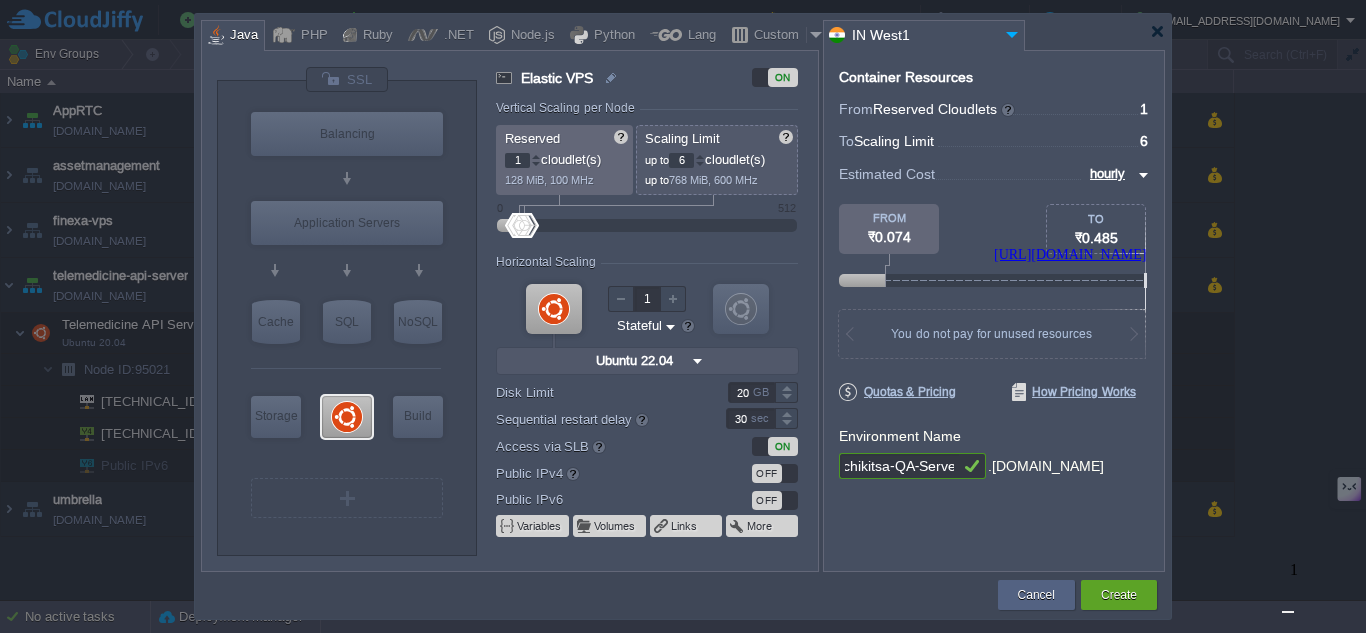 type on "Mobichikitsa-QA-Server" 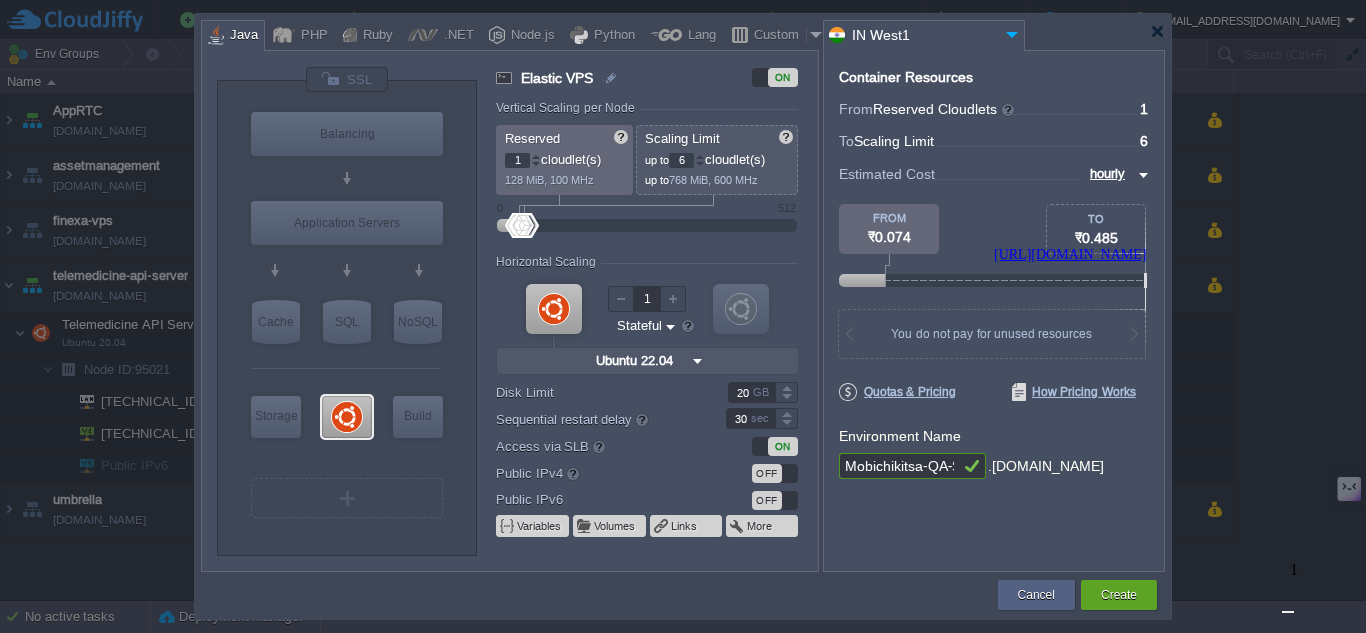 click on "[URL][DOMAIN_NAME]" at bounding box center (1070, 254) 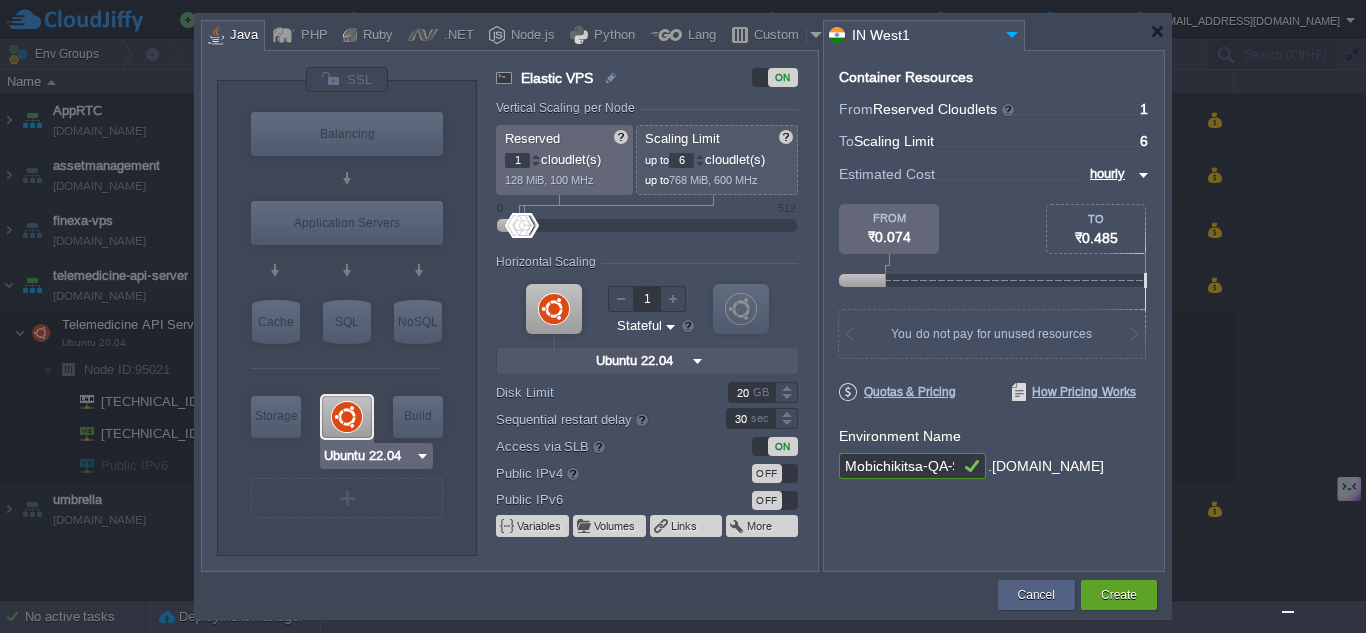 type on "Extra Storage 2.0-10.5" 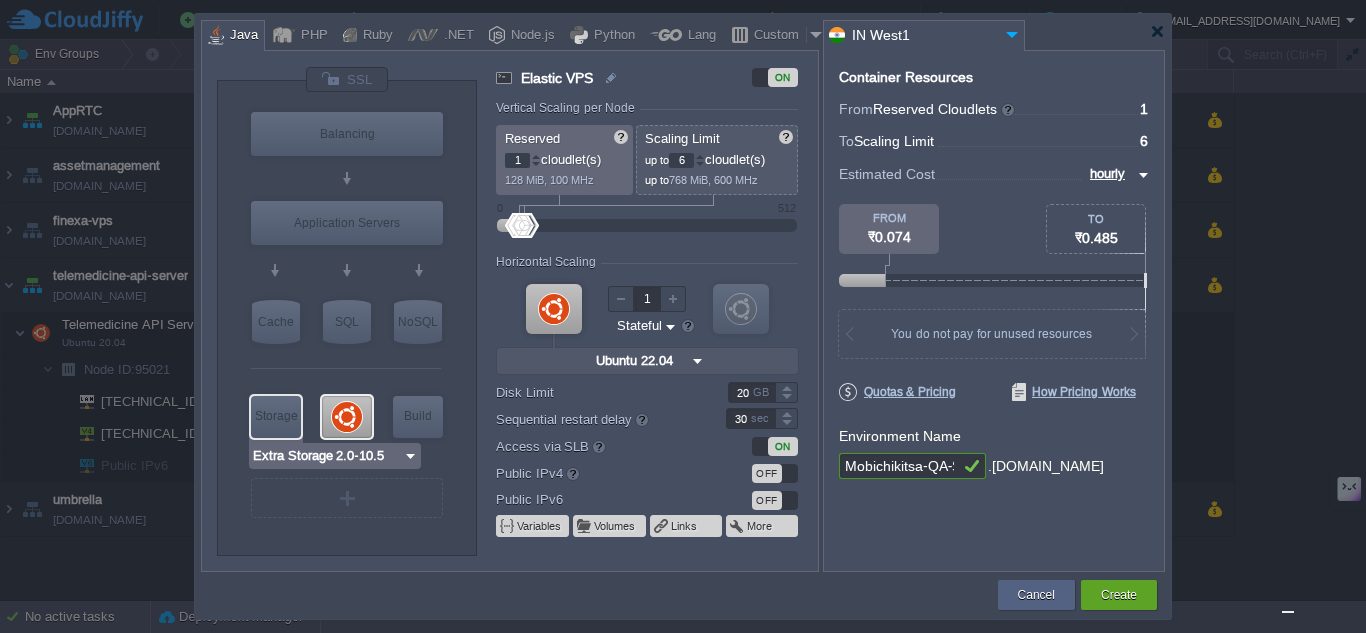 click on "Storage" at bounding box center [276, 416] 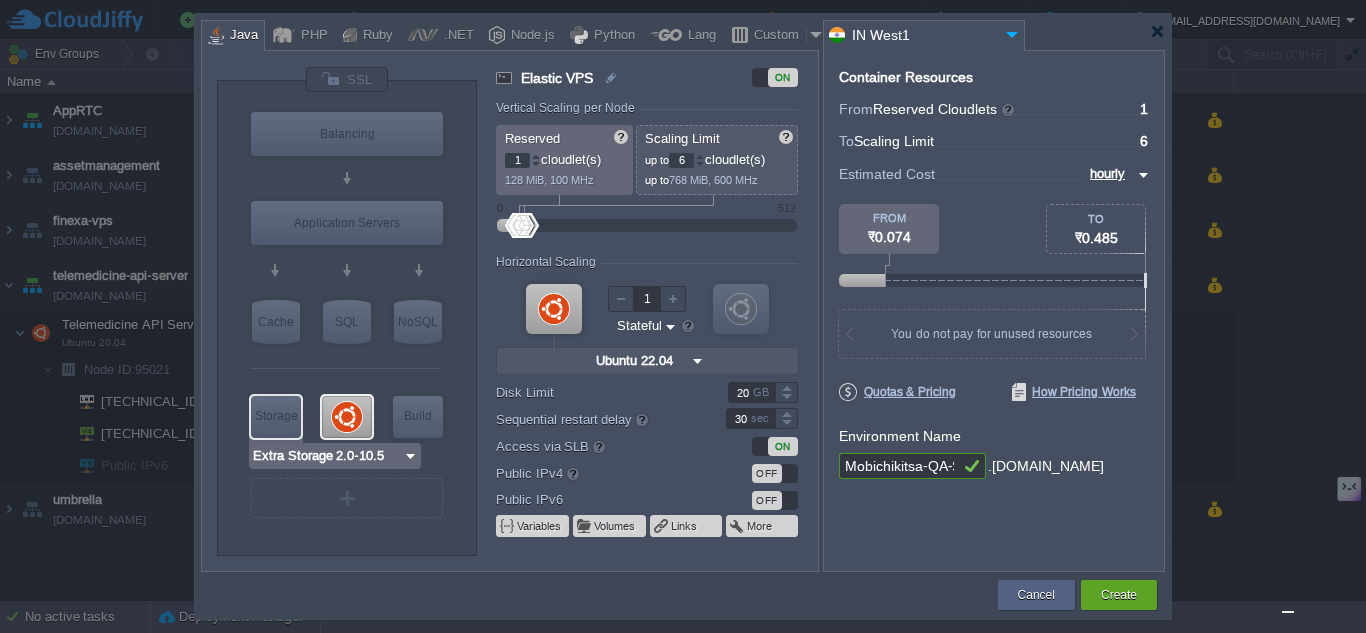 type on "Storage Containers" 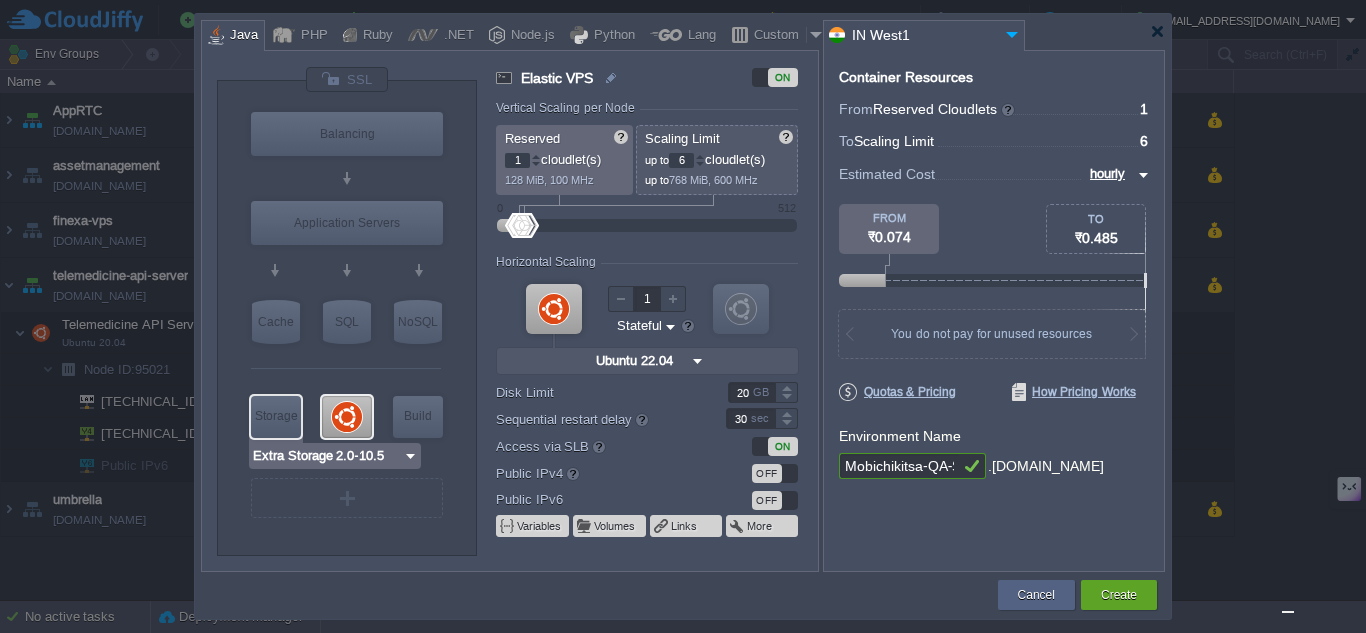 type on "2.0-10.5-almal..." 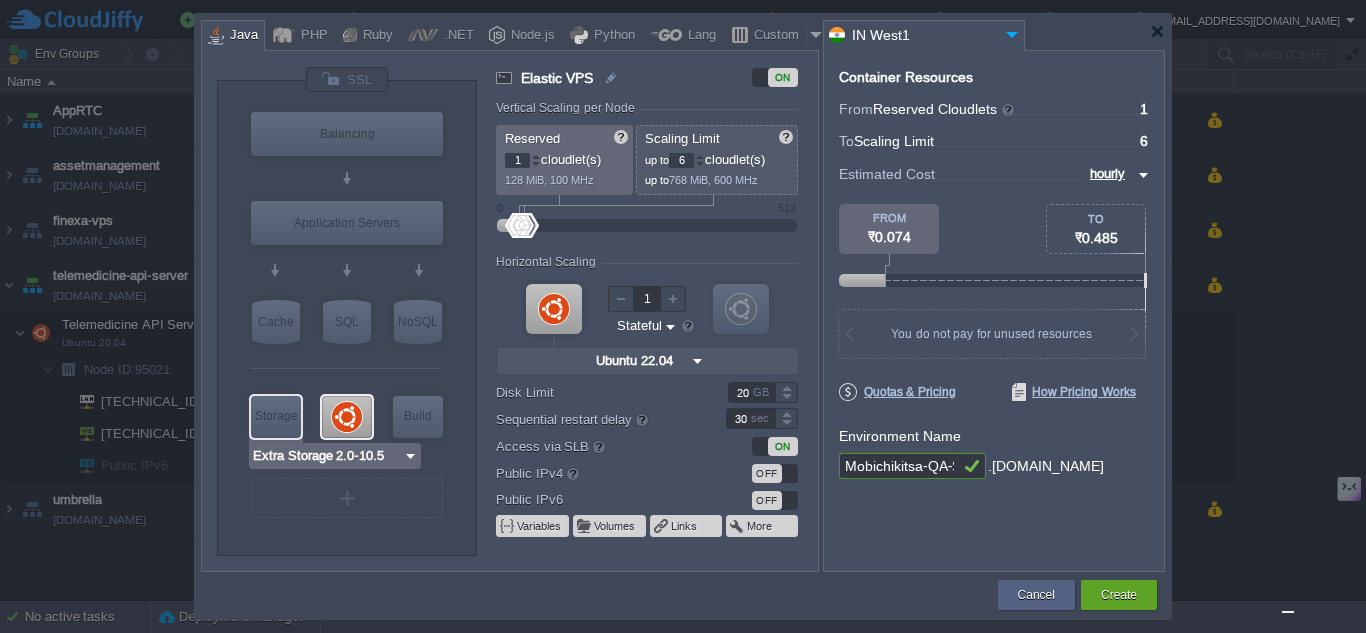 type on "Stateless" 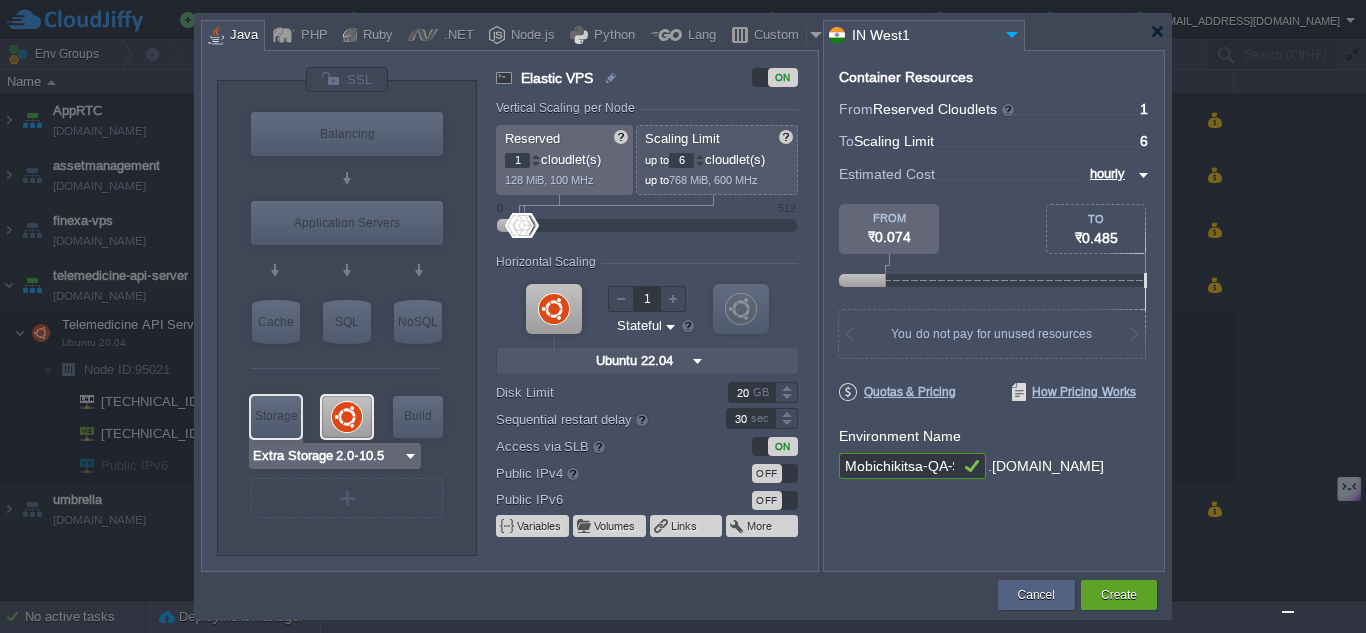 type on "100" 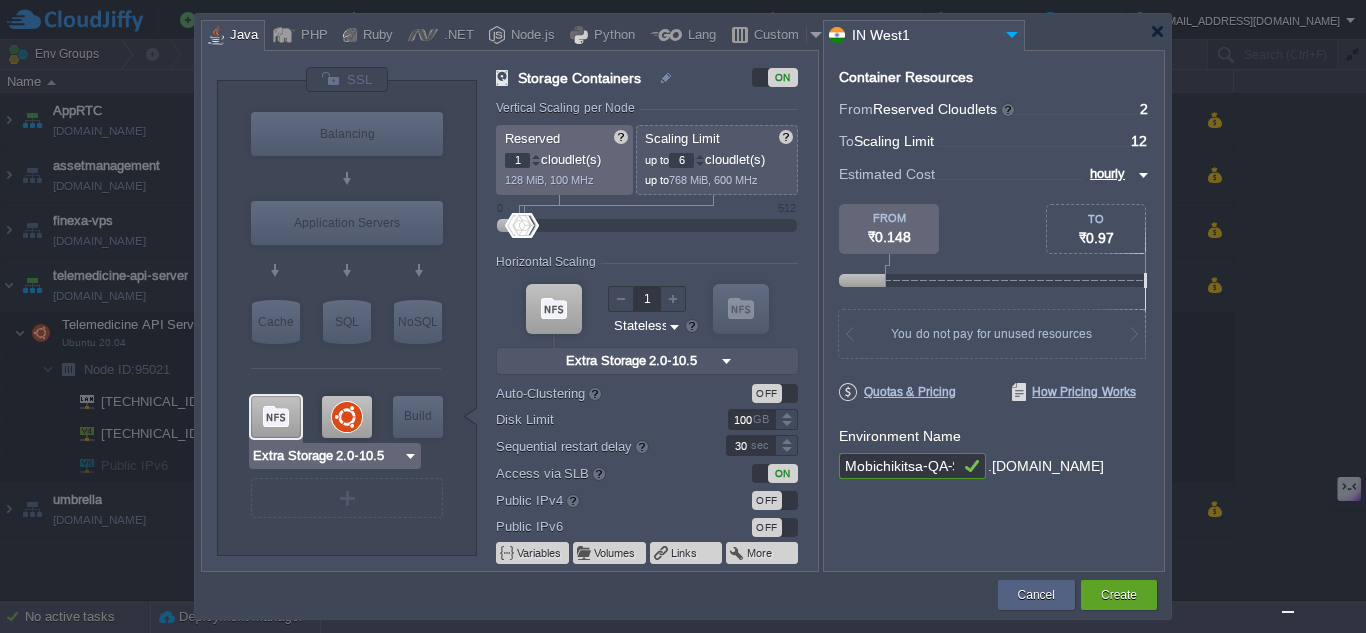 click at bounding box center [276, 417] 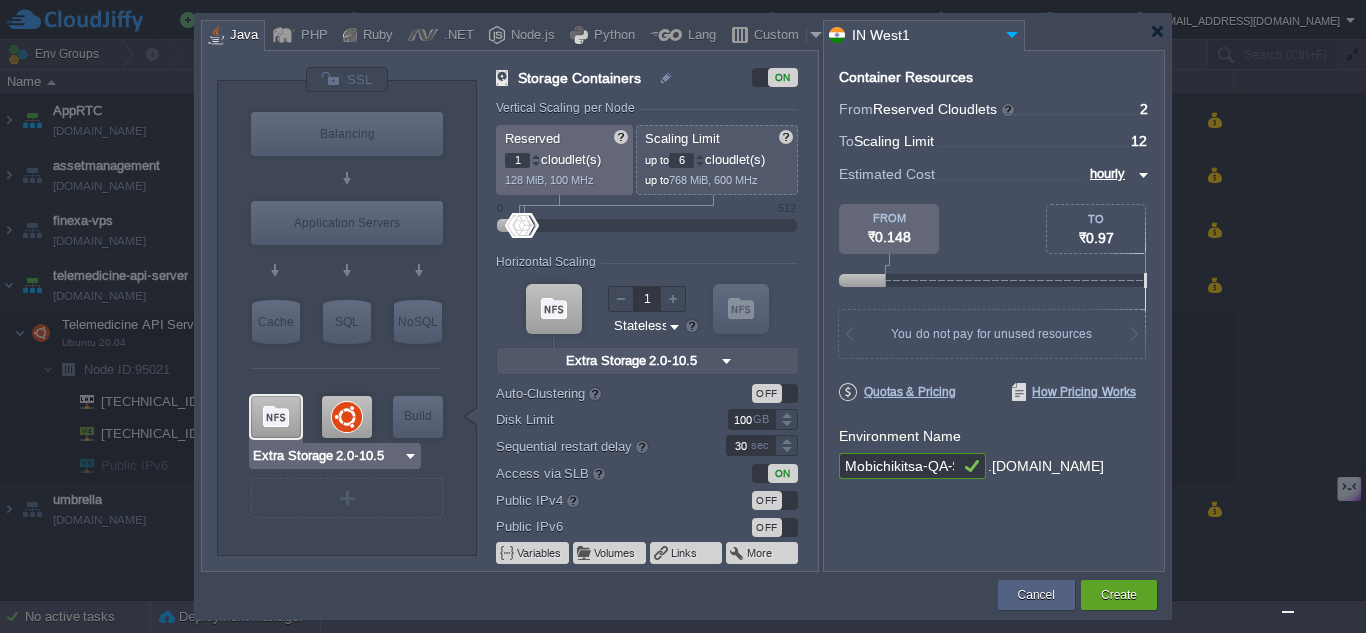 click on "Storage" at bounding box center (0, 0) 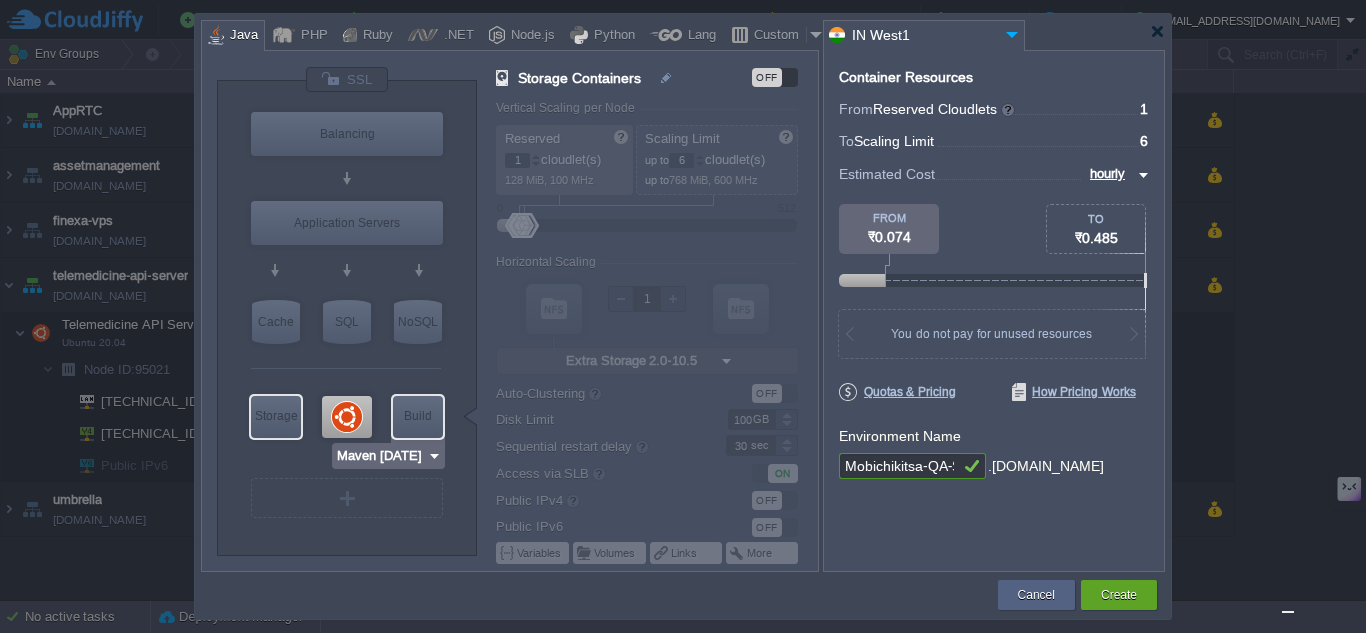 type on "Ubuntu 22.04" 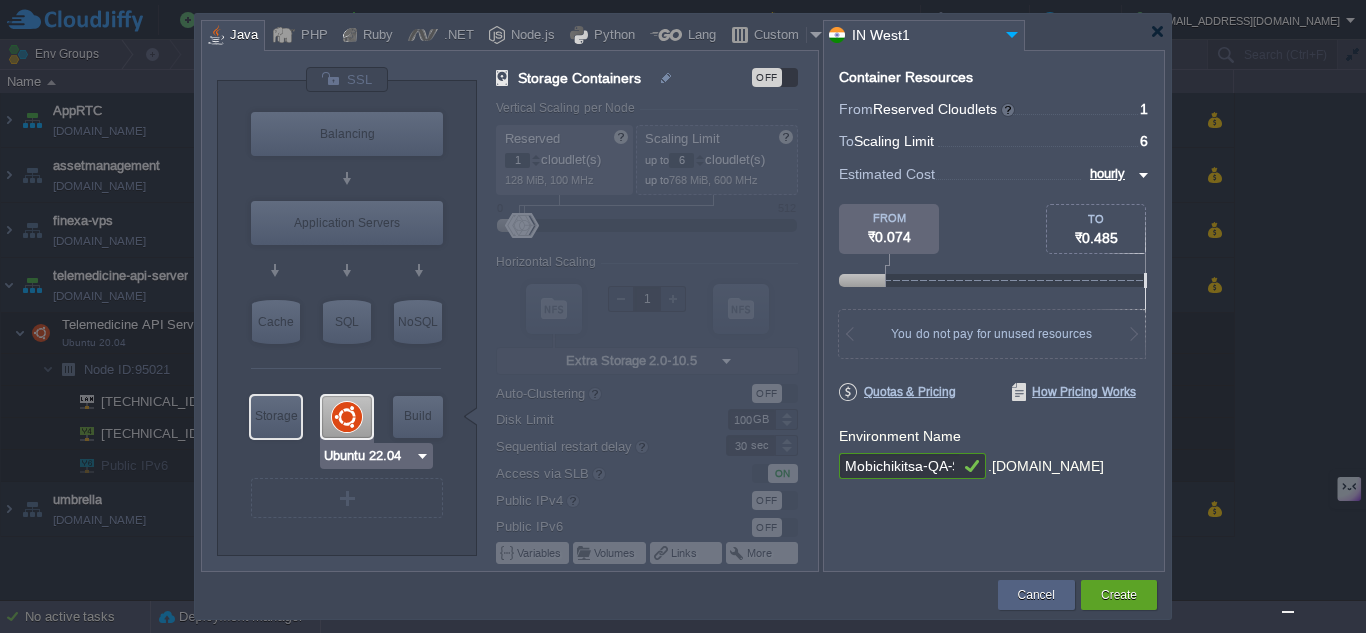click at bounding box center [347, 417] 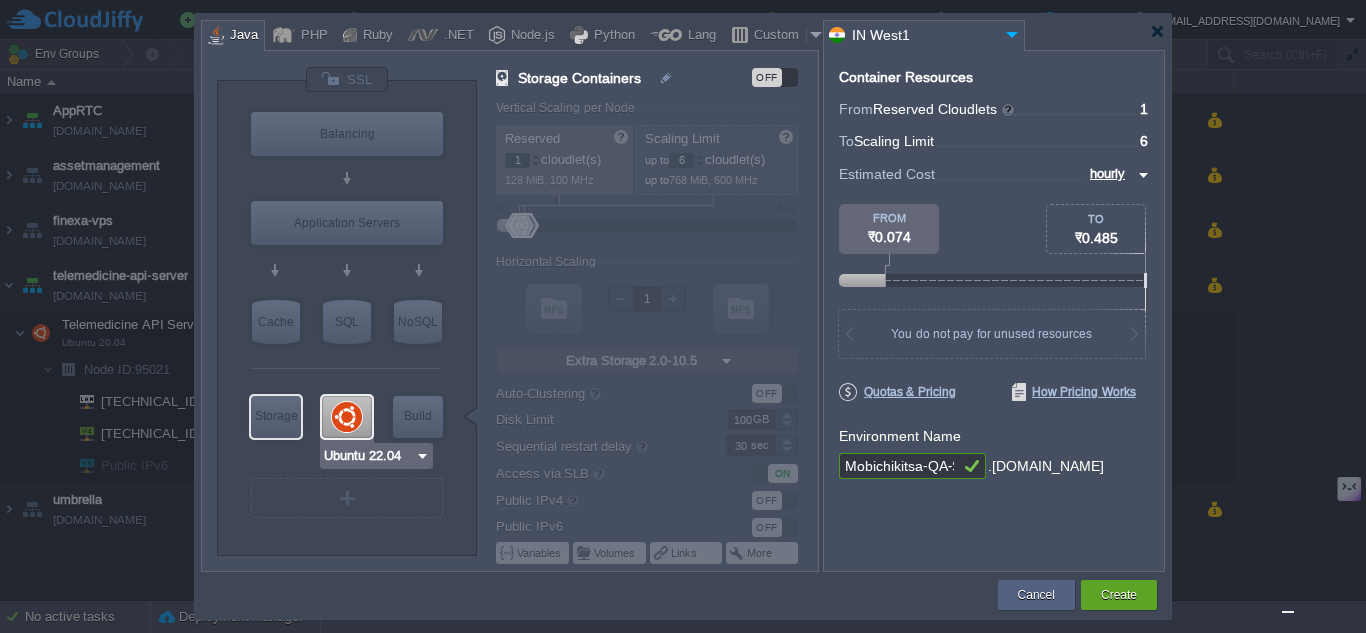 type on "Ubuntu 22.04" 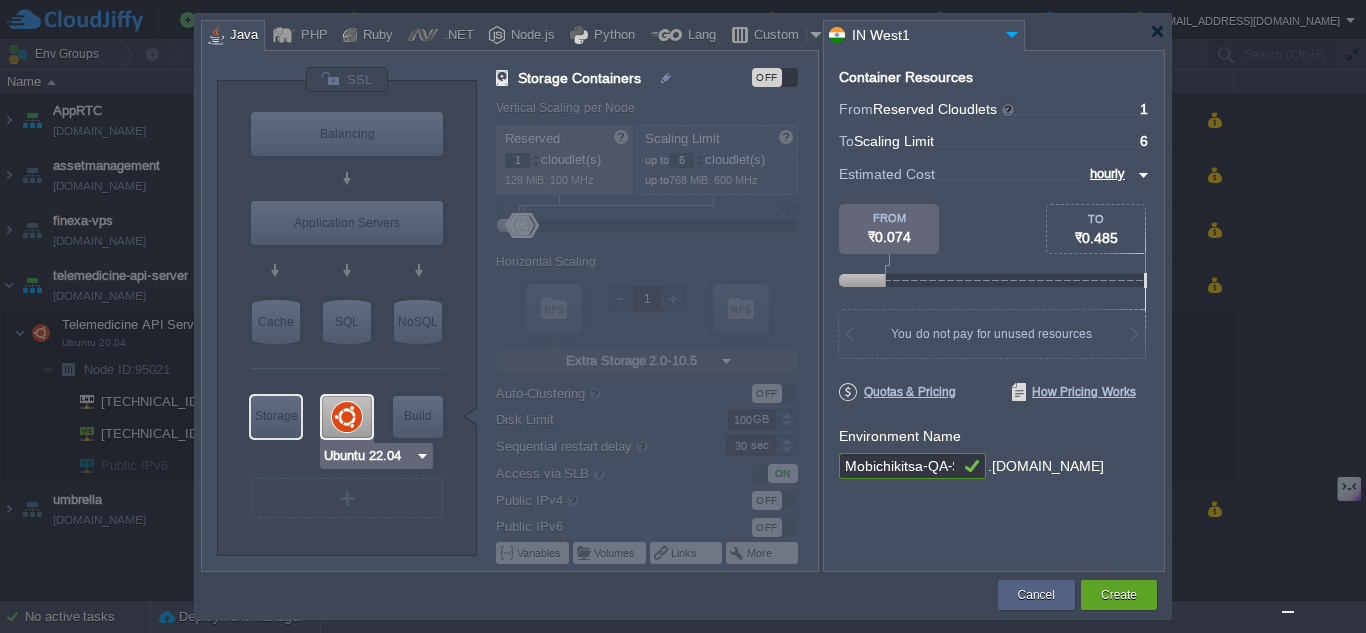type on "20" 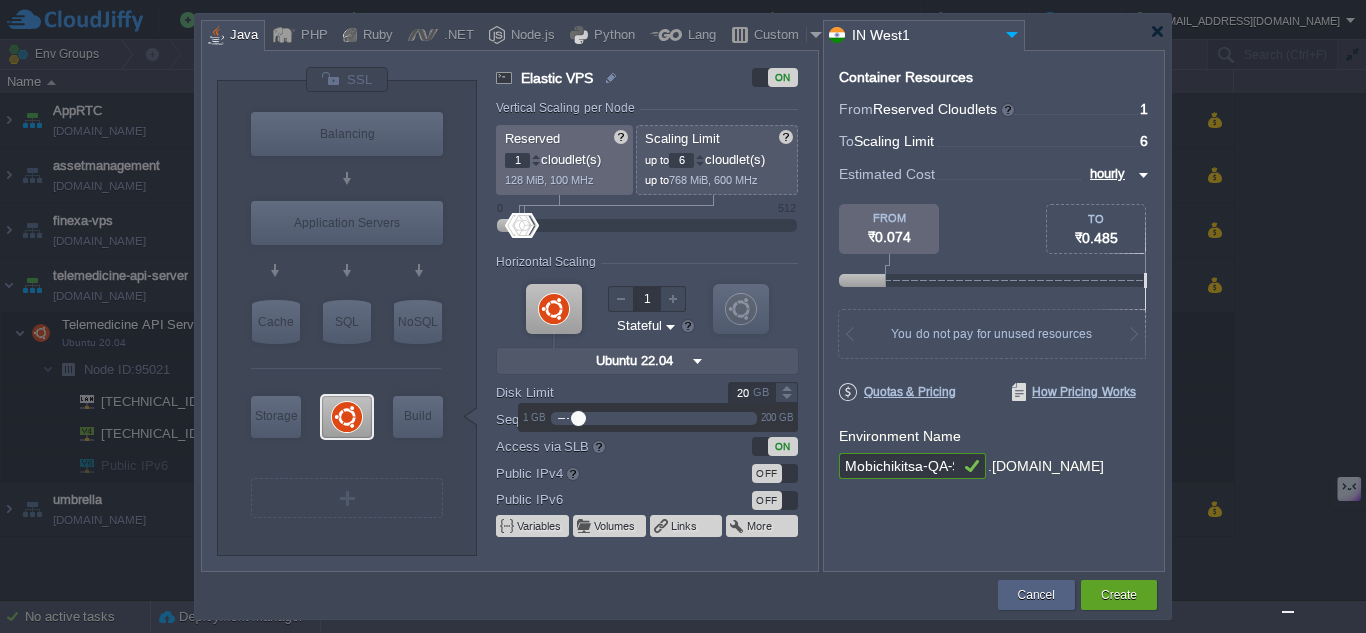 type on "Extra Storage 2.0-10.5" 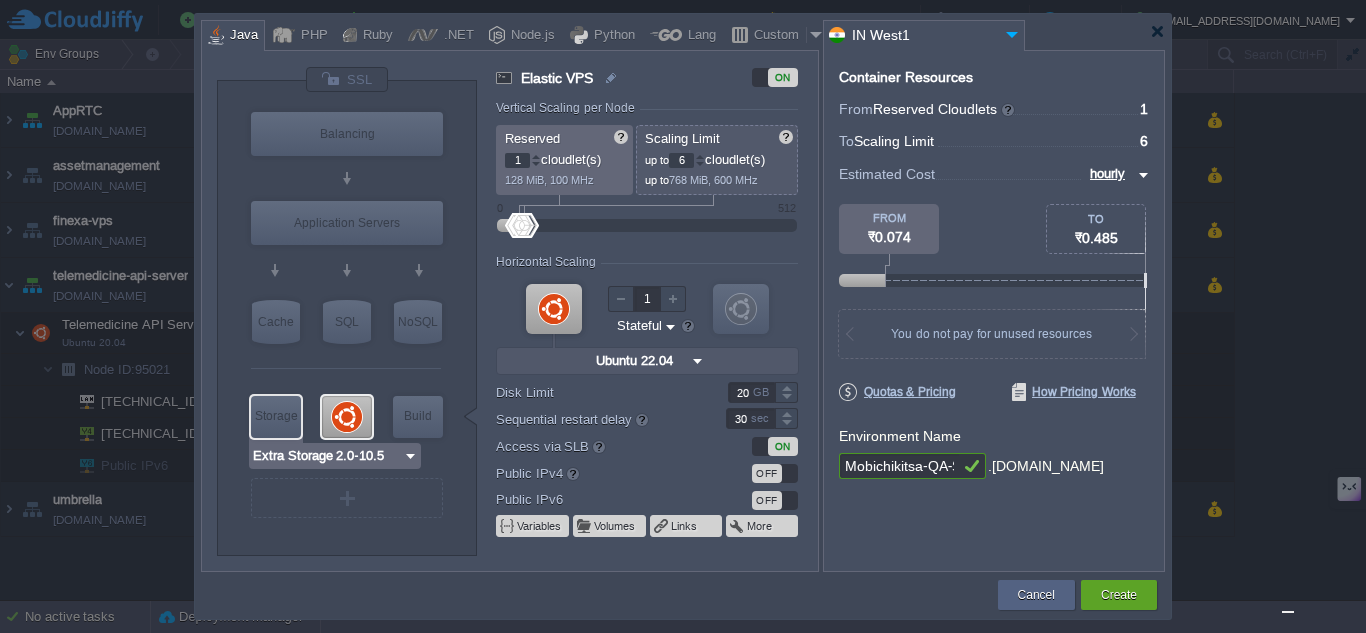 click on "Storage" at bounding box center (276, 416) 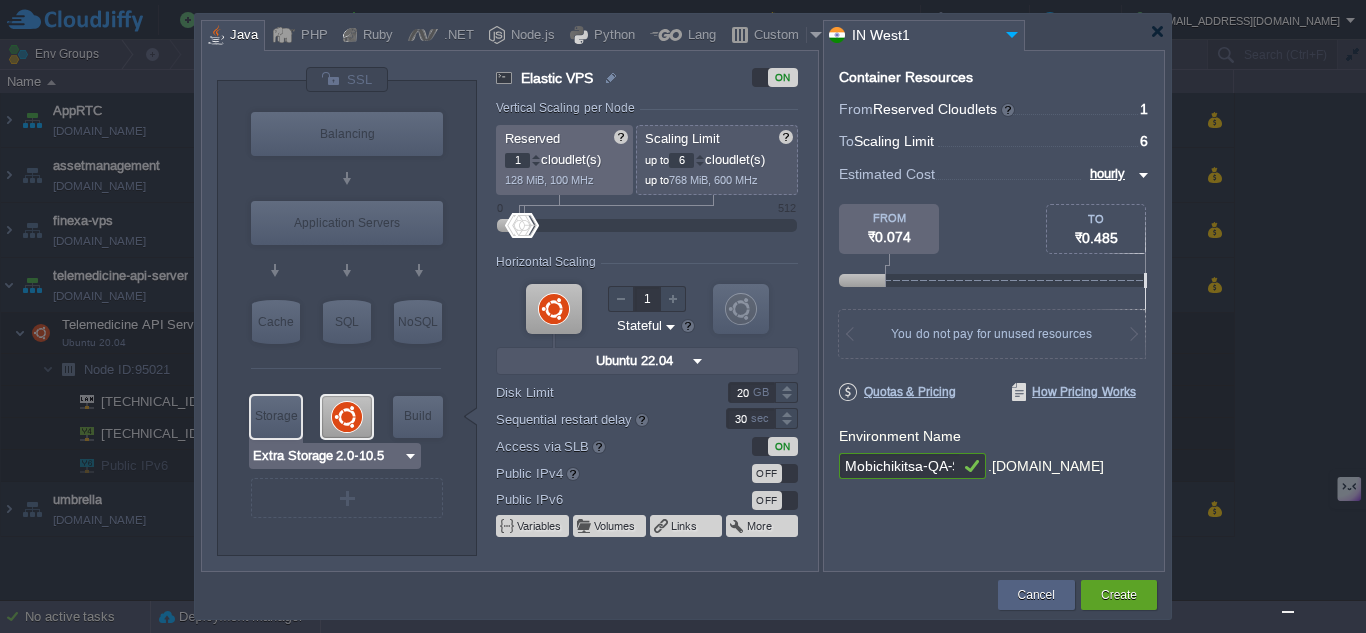 type on "2.0-10.5-almal..." 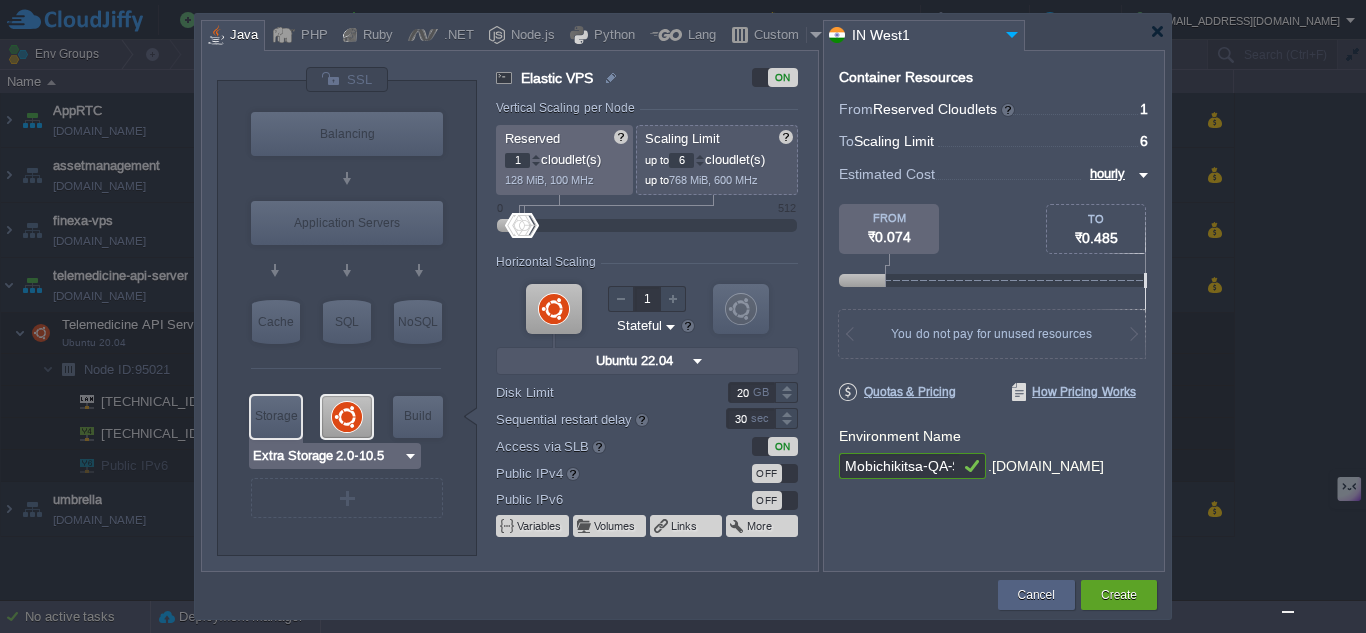 type on "Stateless" 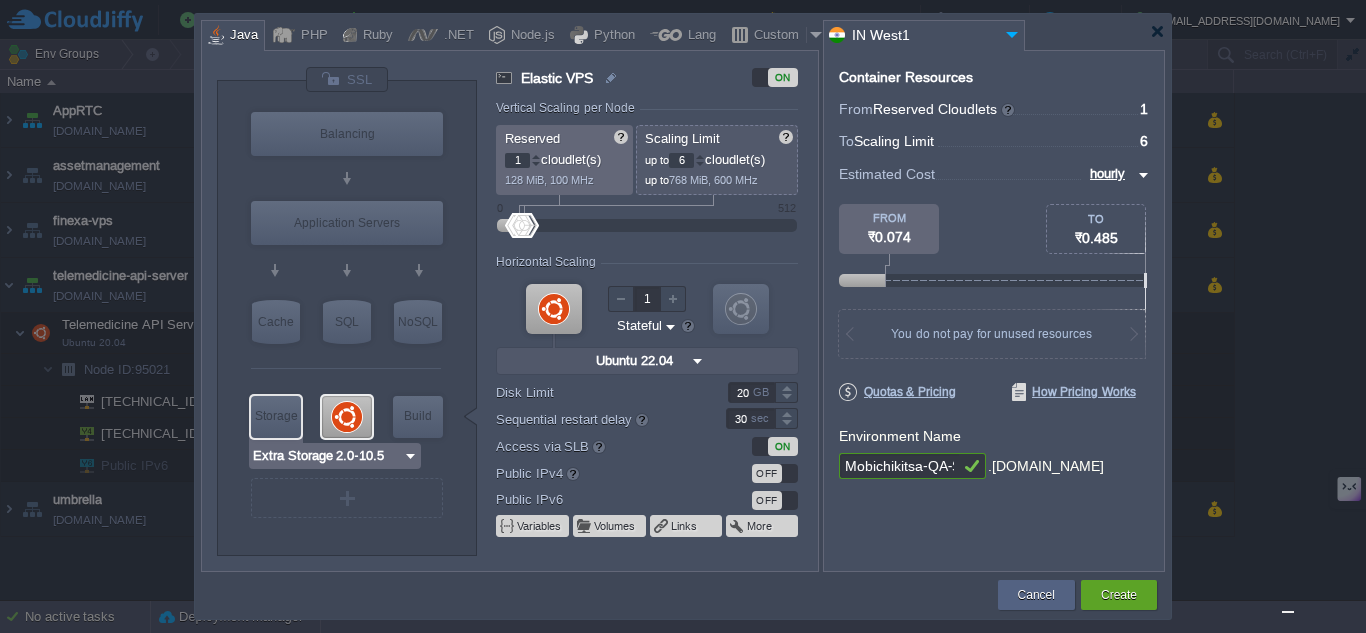 type on "100" 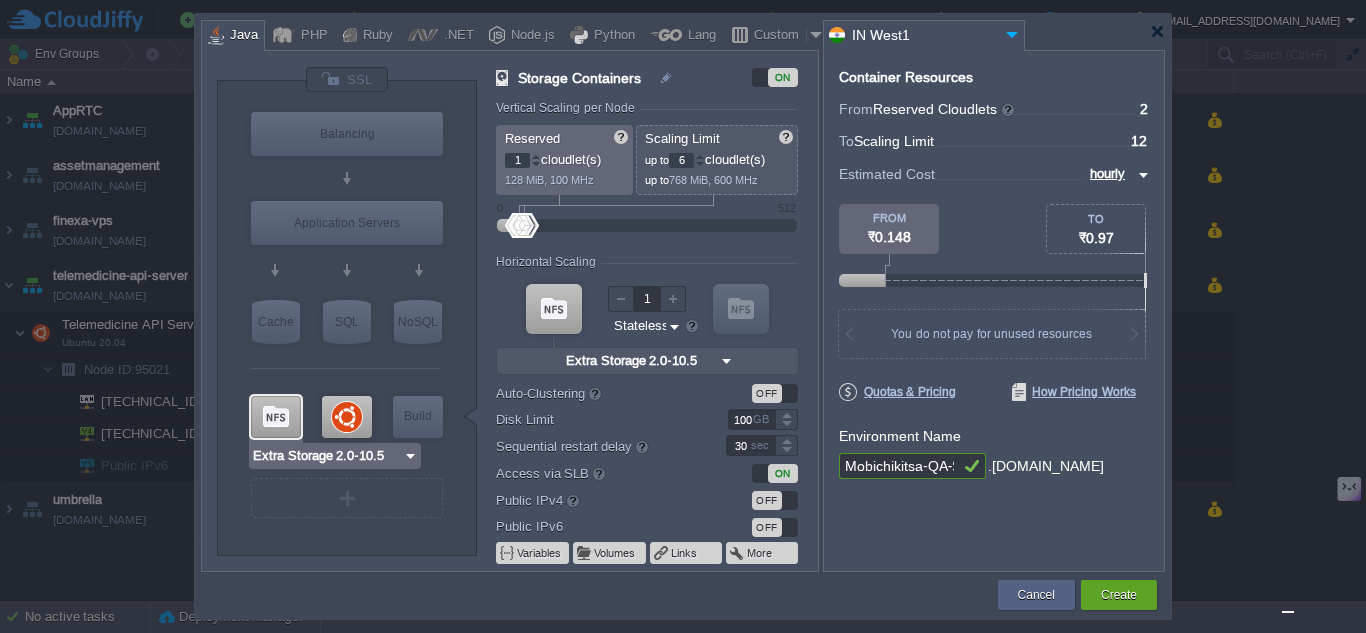 click at bounding box center (276, 417) 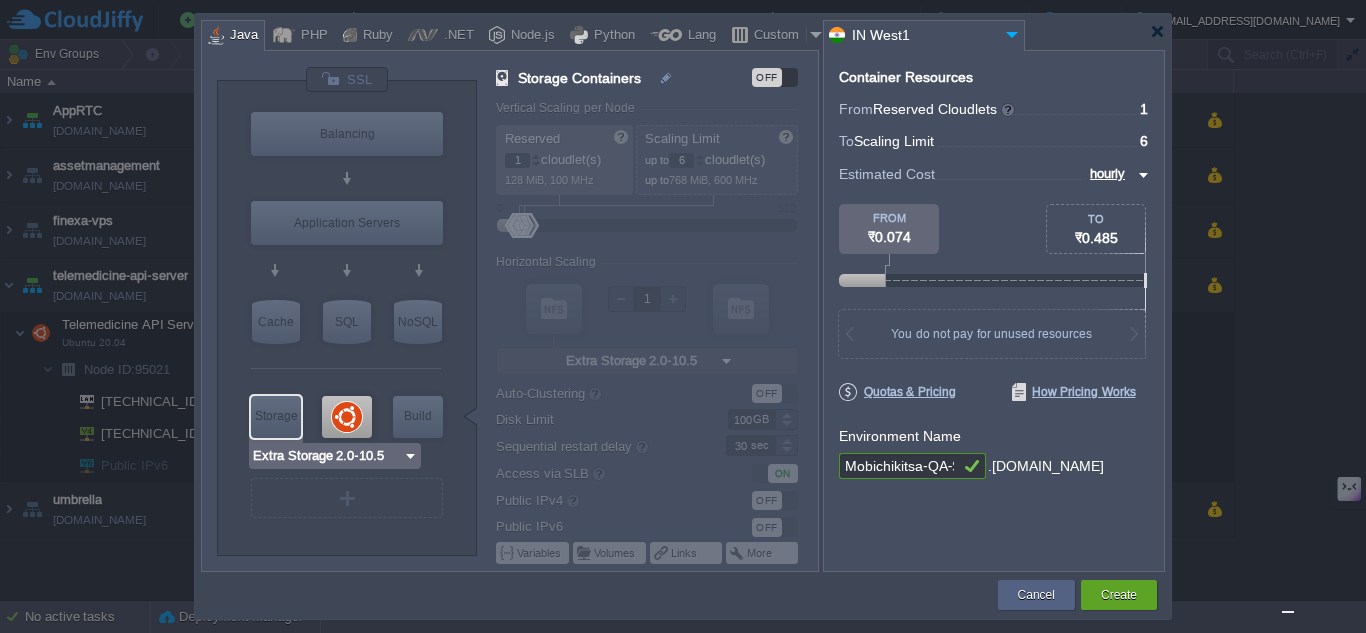 type on "Ubuntu 22.04" 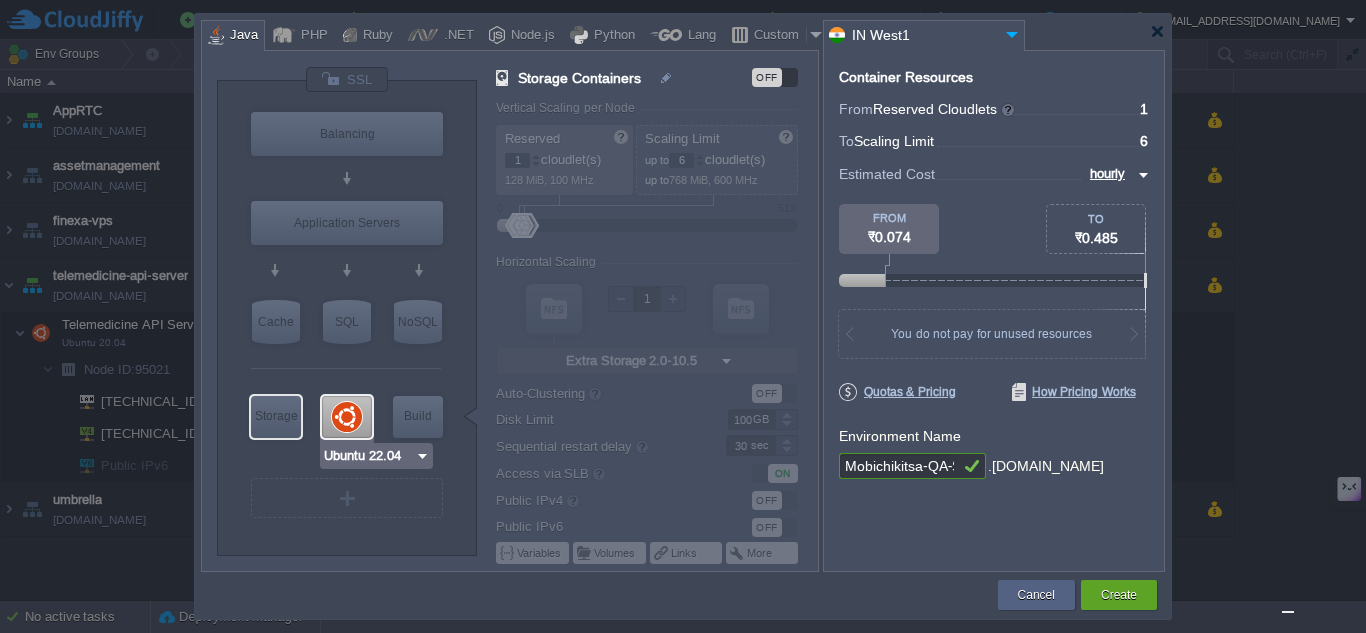 click at bounding box center (347, 417) 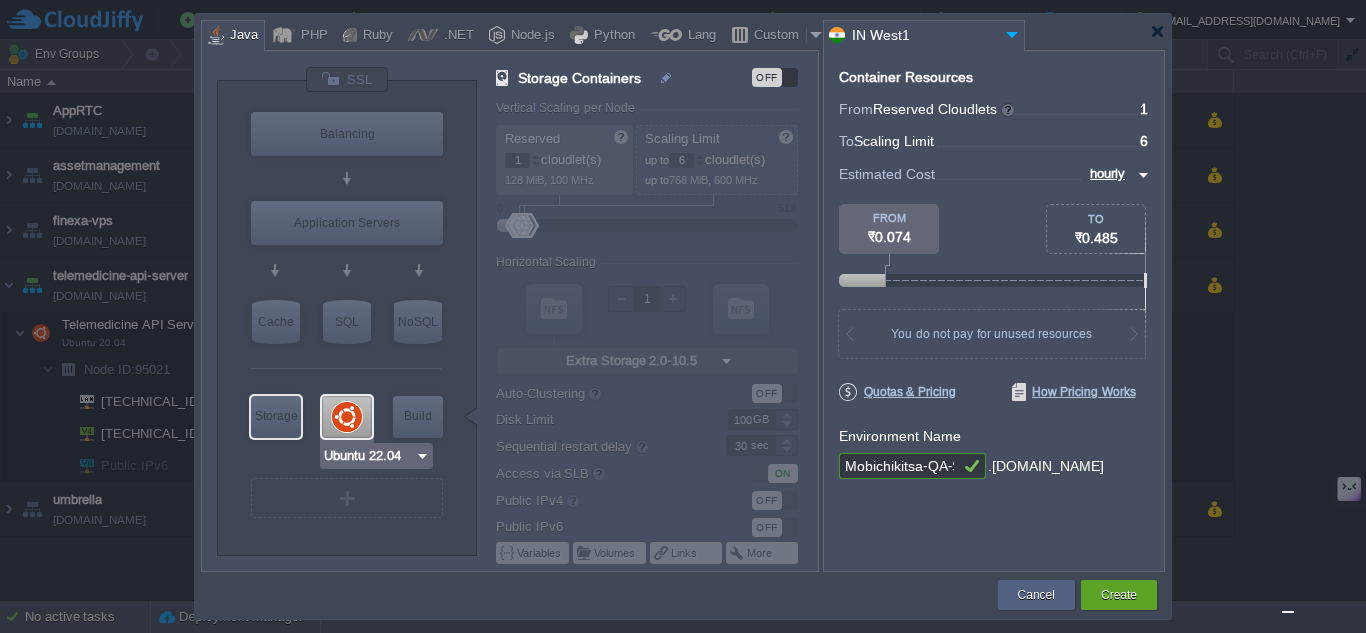 type on "Elastic VPS" 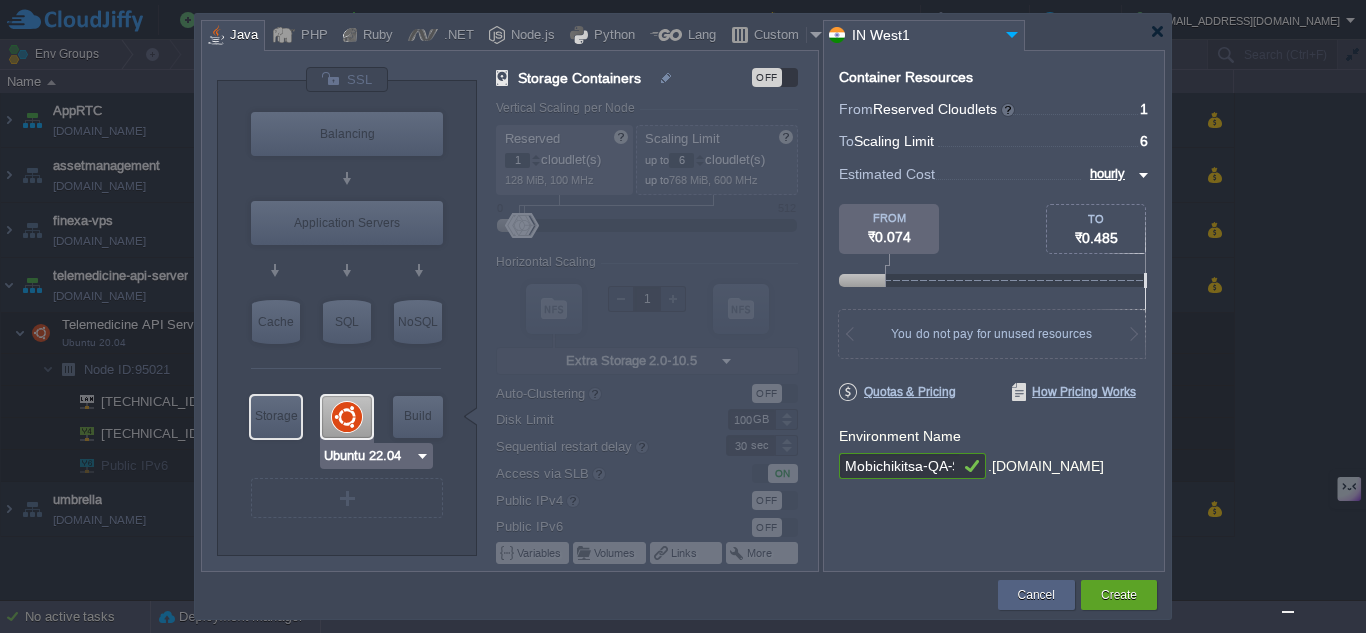 type on "22.04" 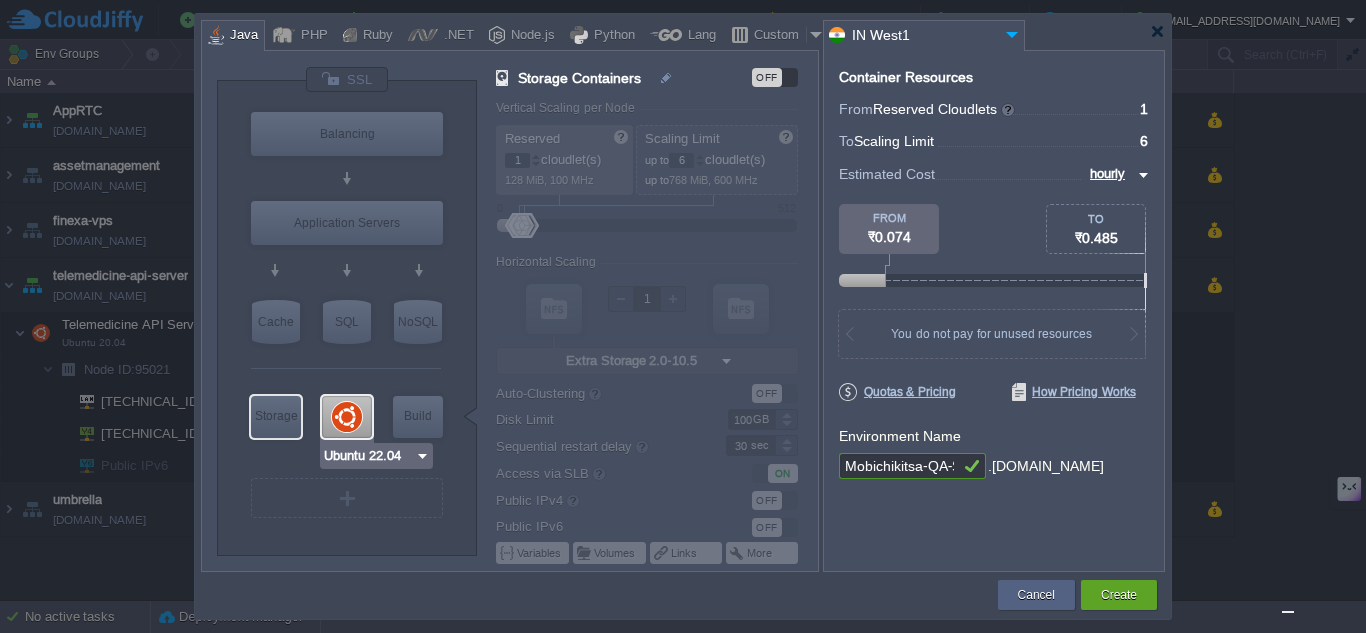 type on "Stateful" 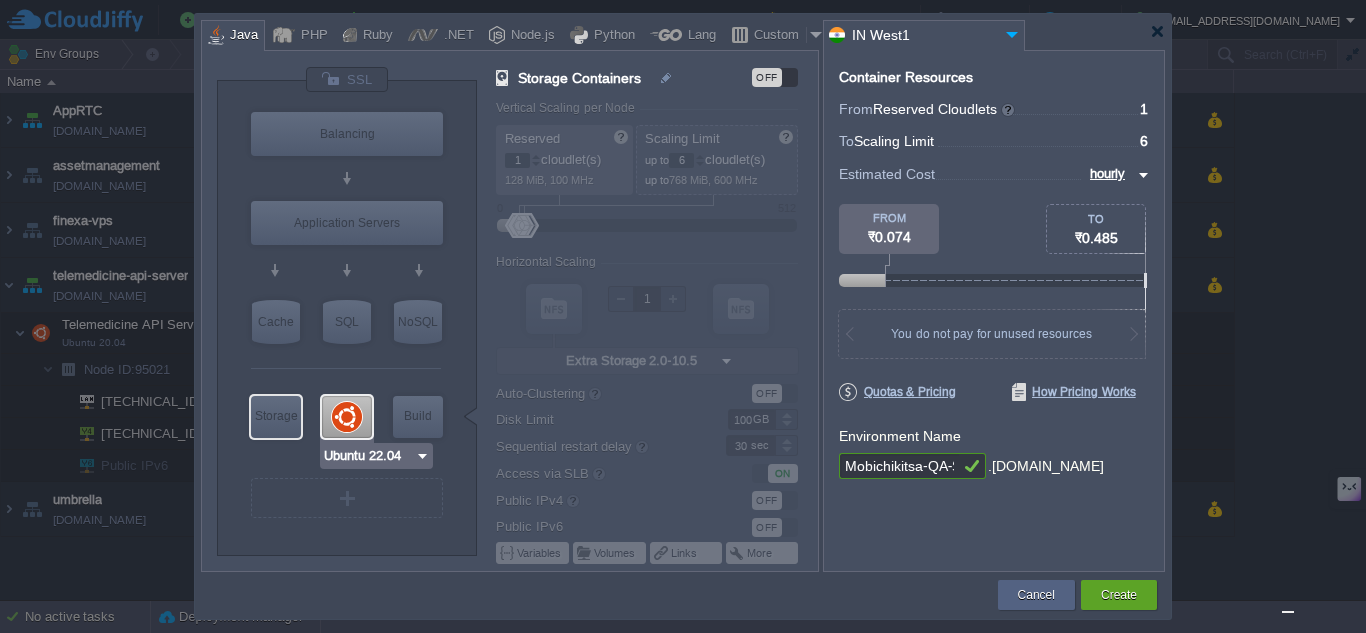 type on "20" 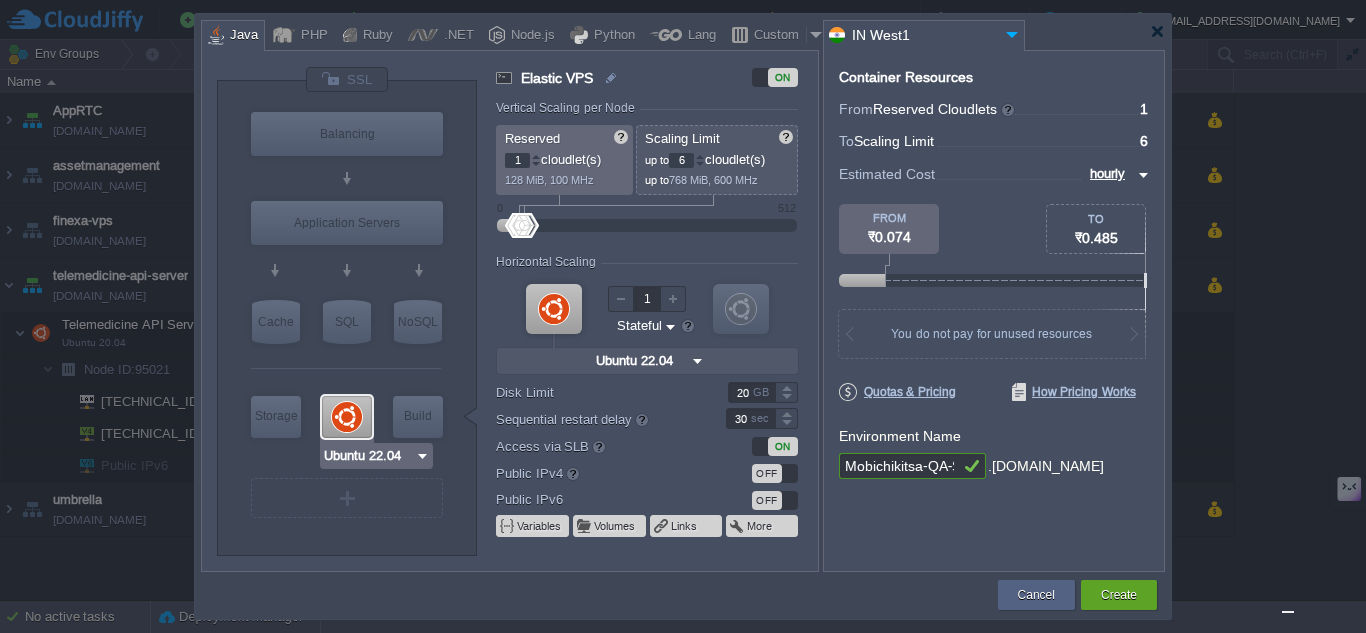 type on "Maven [DATE]" 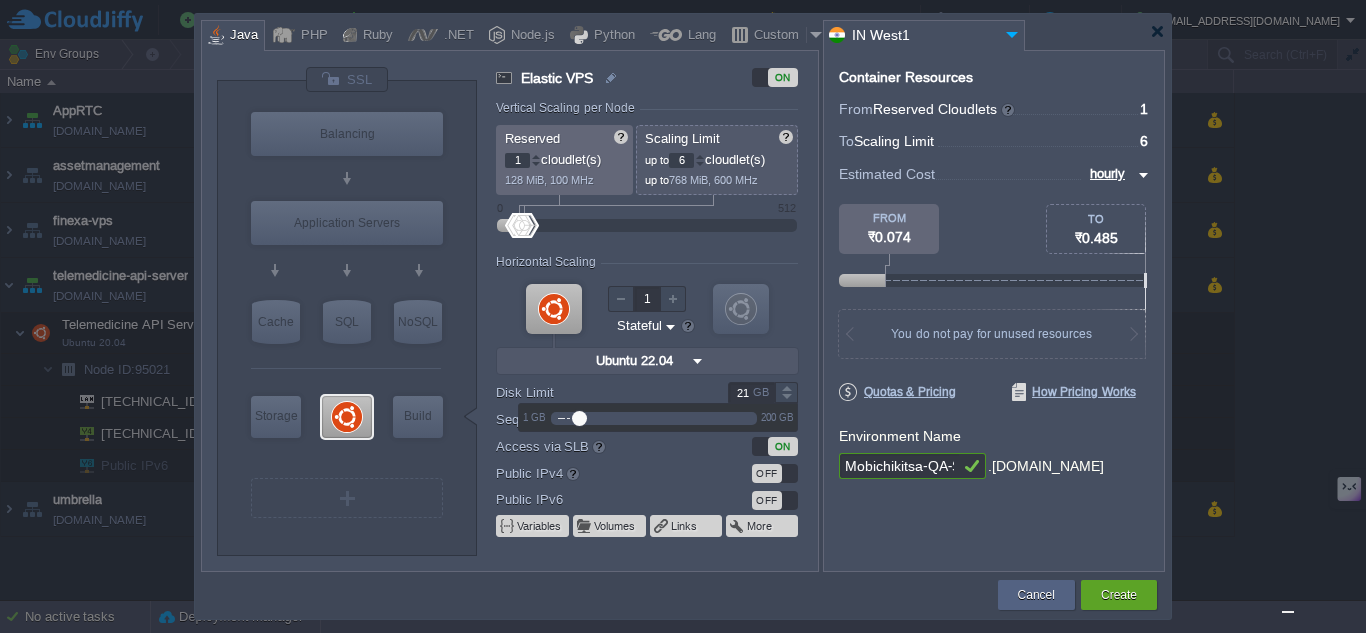 click at bounding box center (786, 387) 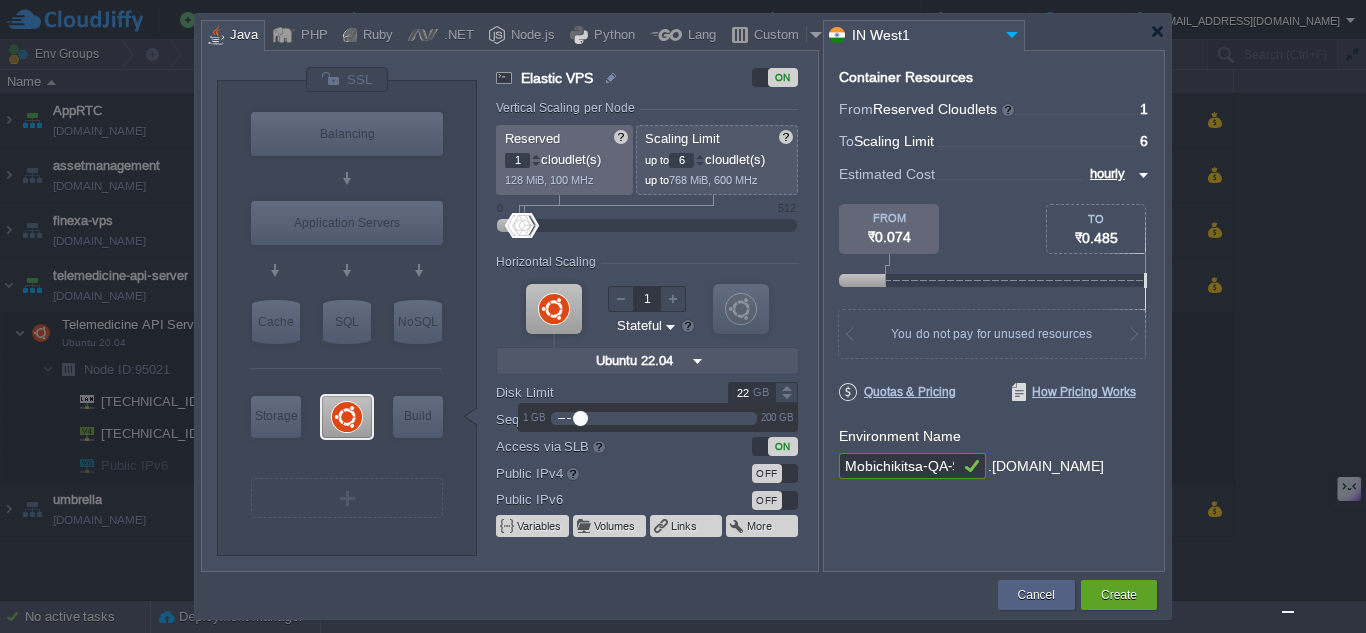 click at bounding box center (786, 387) 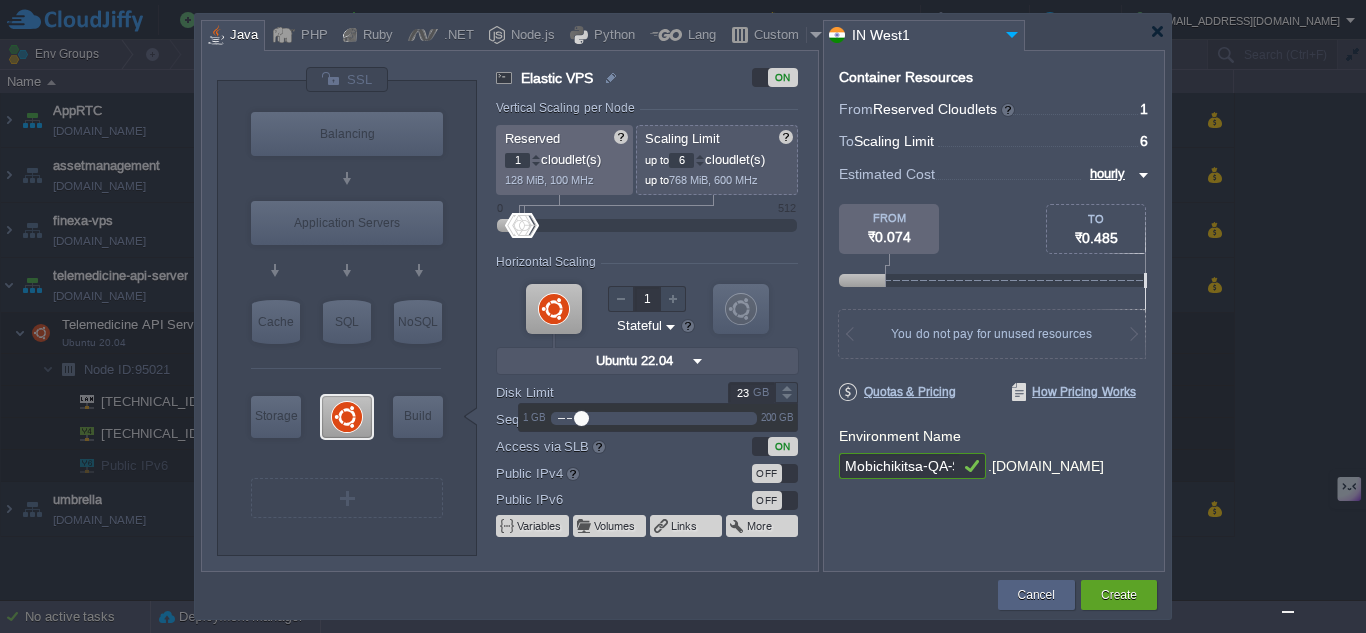 click at bounding box center [786, 387] 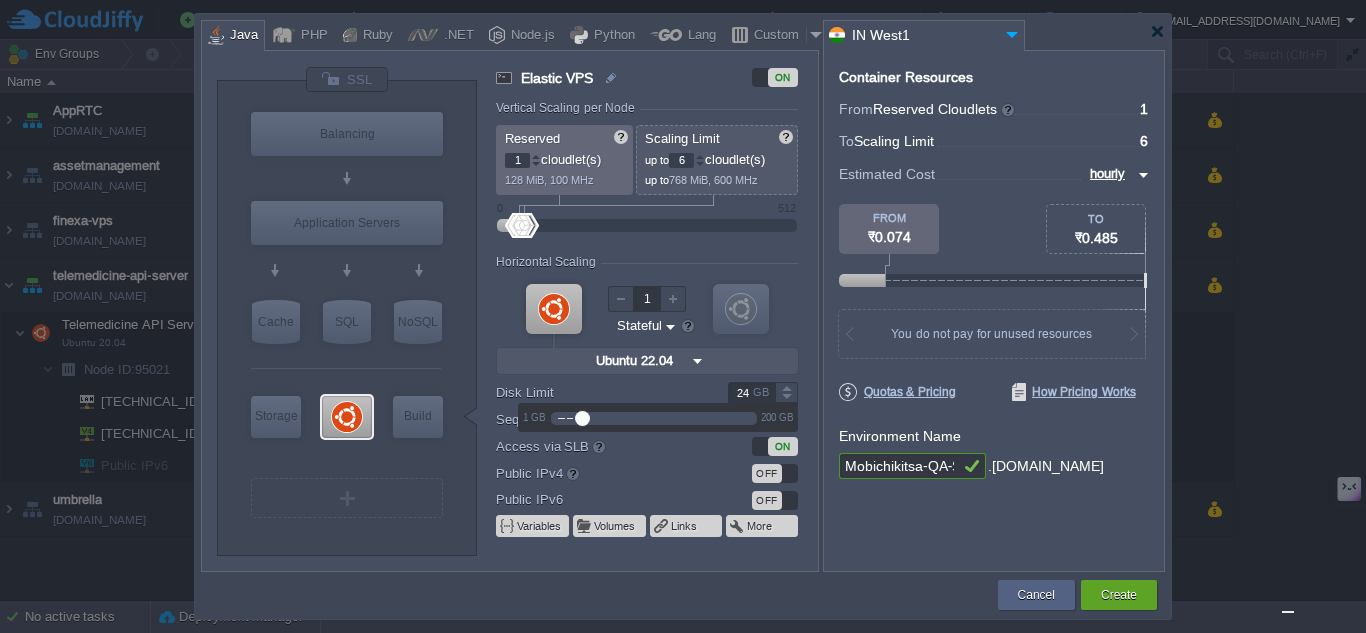click at bounding box center (786, 387) 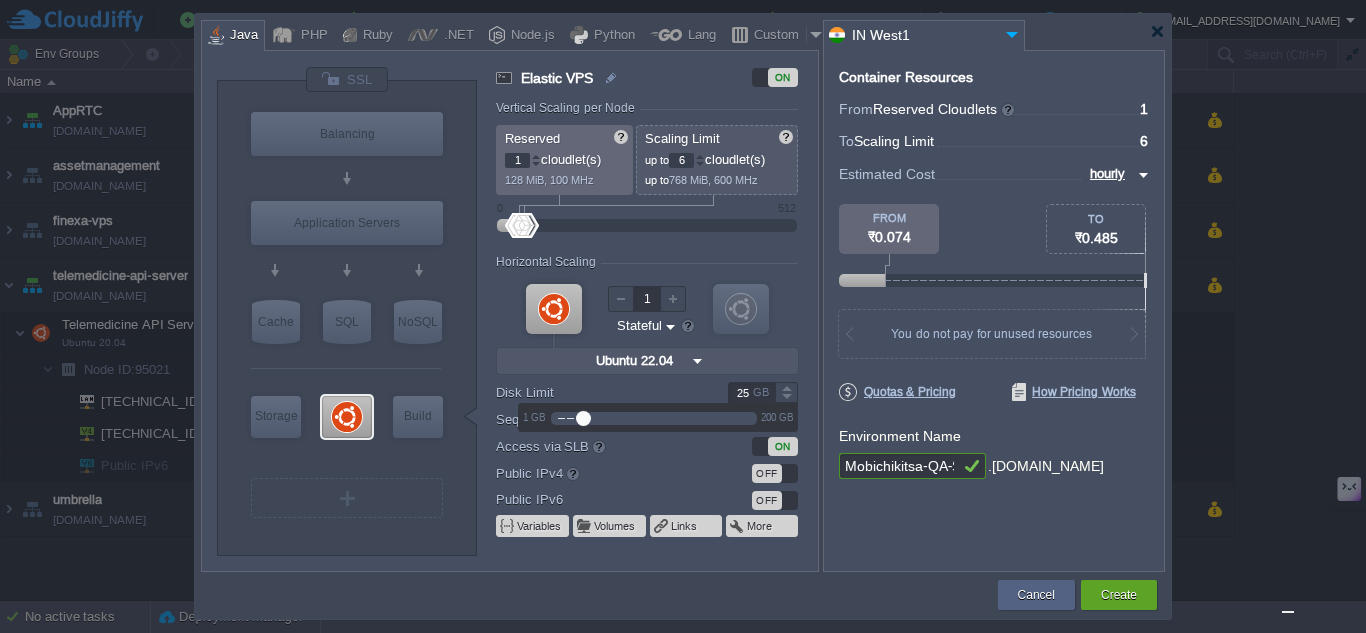 click at bounding box center [786, 387] 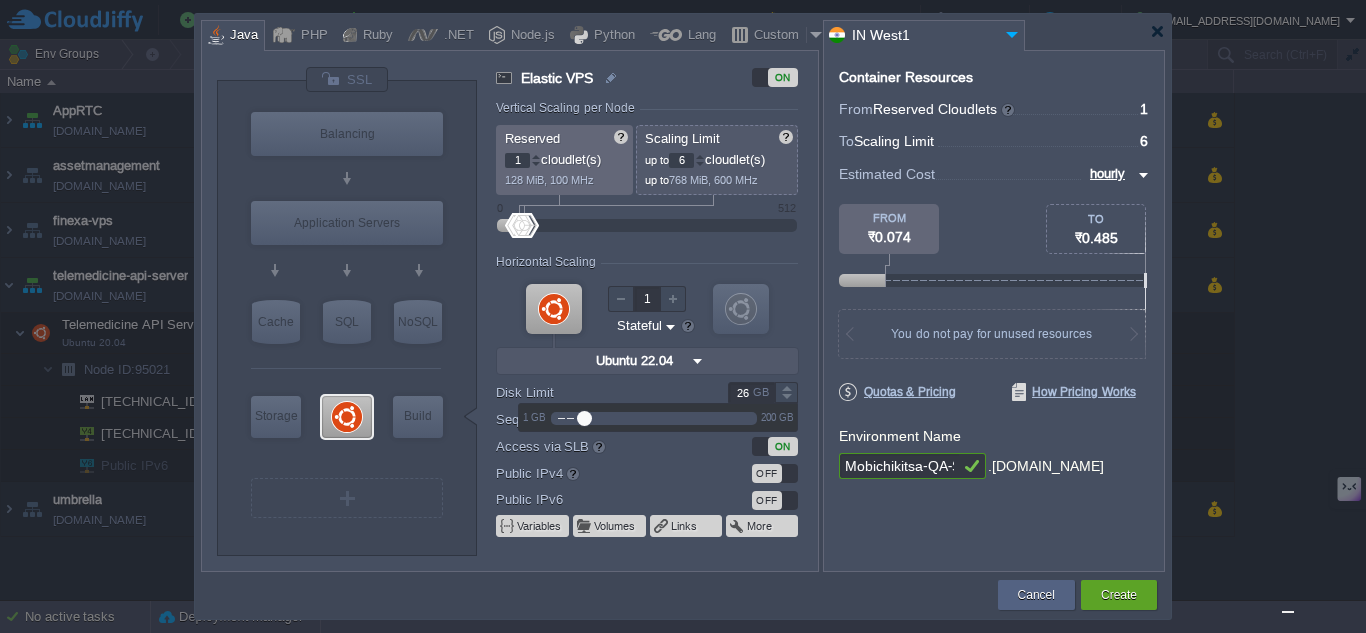 click at bounding box center (786, 387) 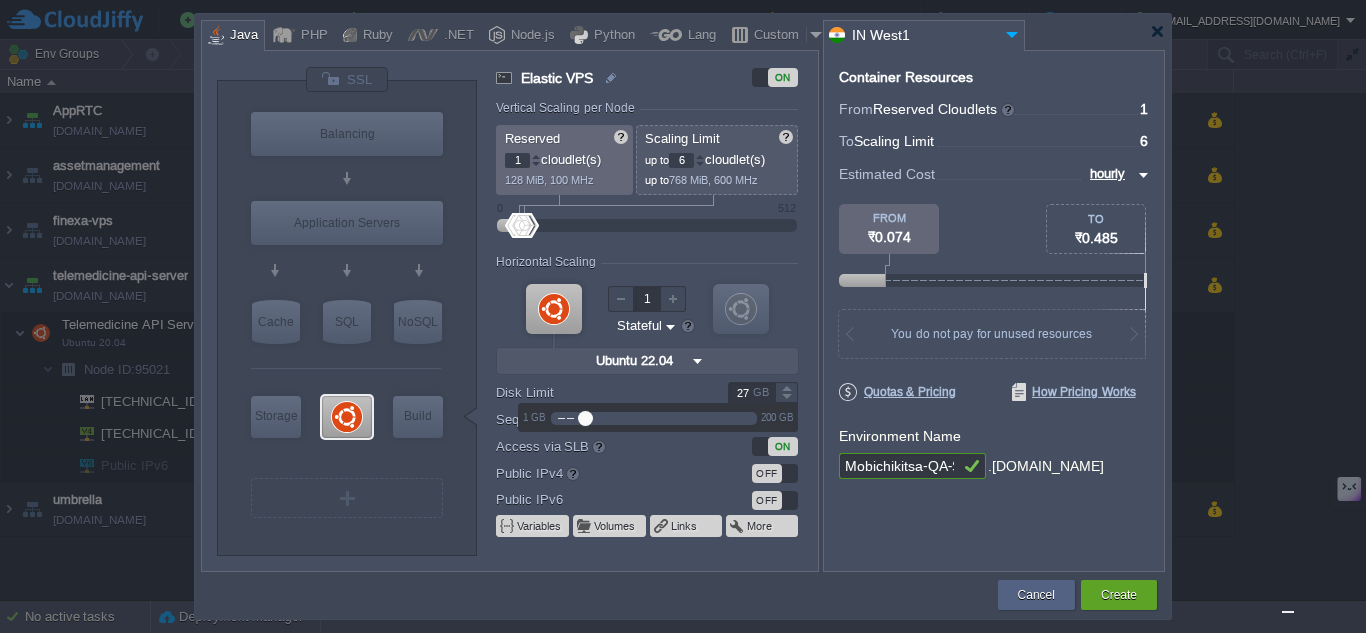 click at bounding box center [786, 387] 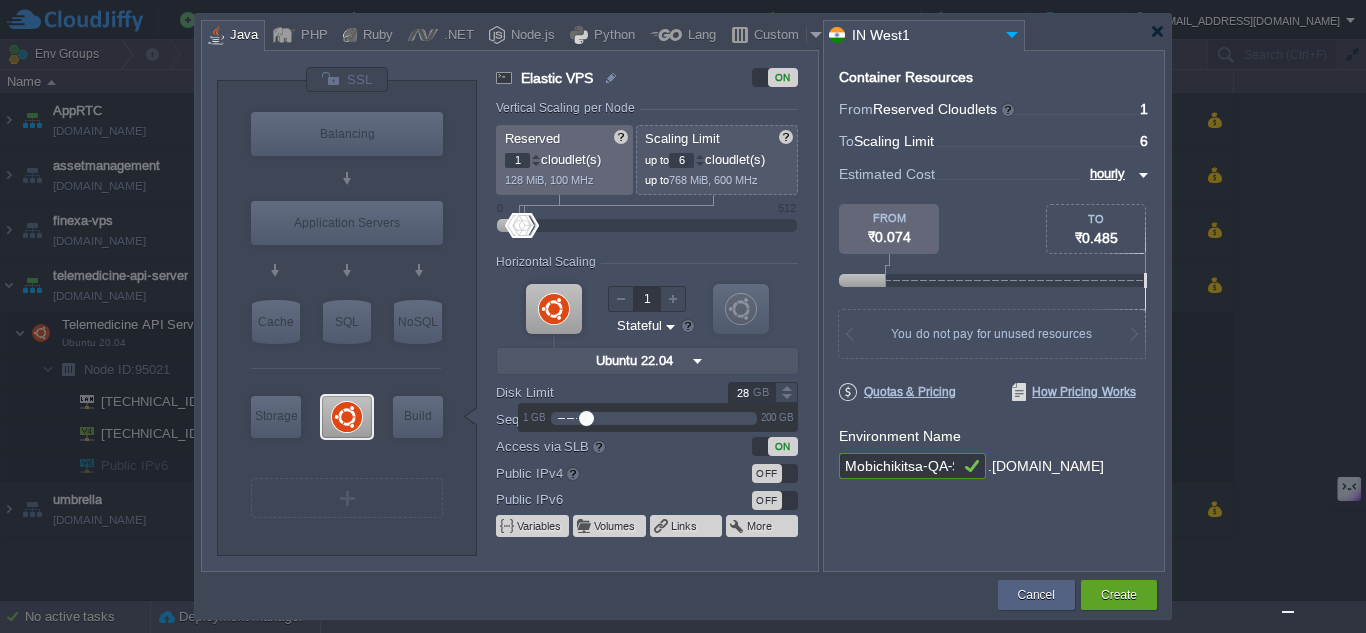 click at bounding box center (786, 387) 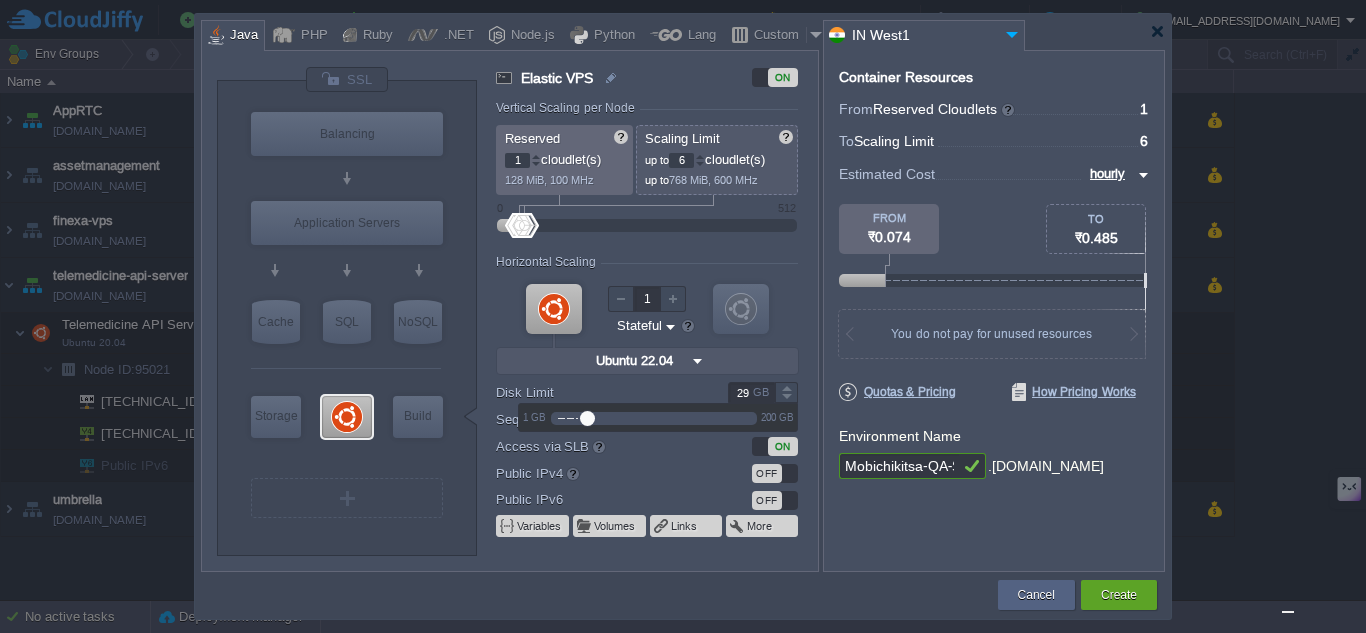click at bounding box center [786, 387] 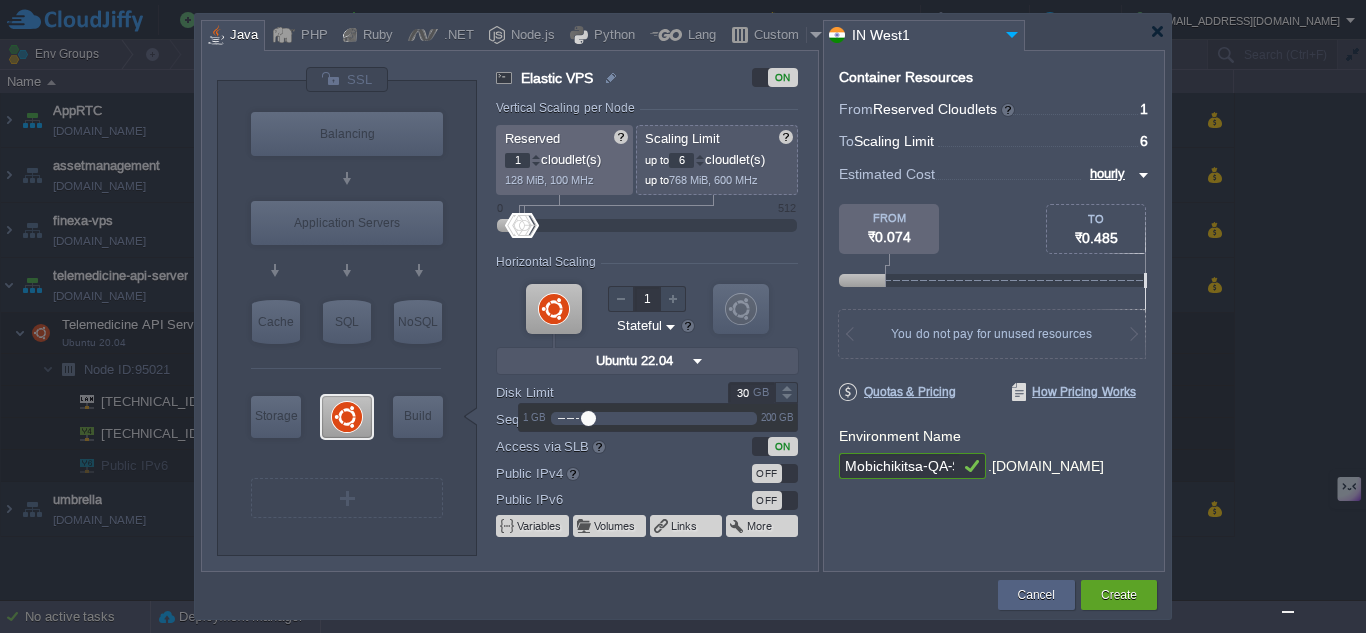 click at bounding box center [786, 387] 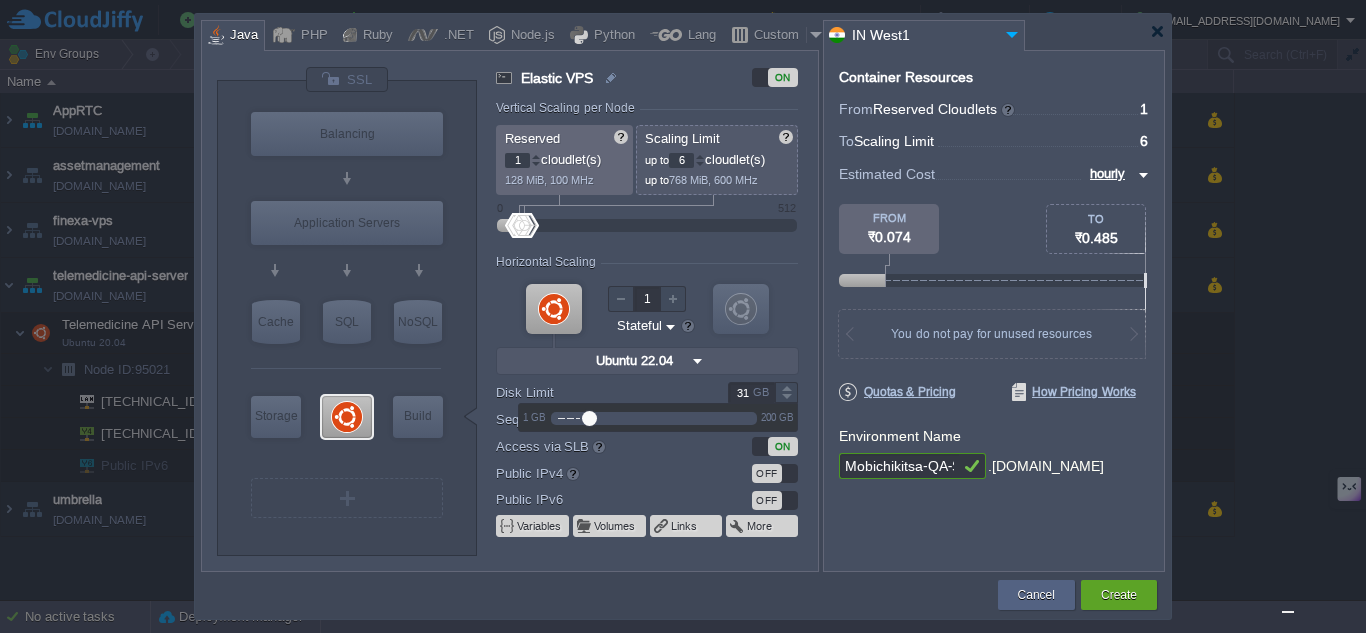 click at bounding box center [786, 387] 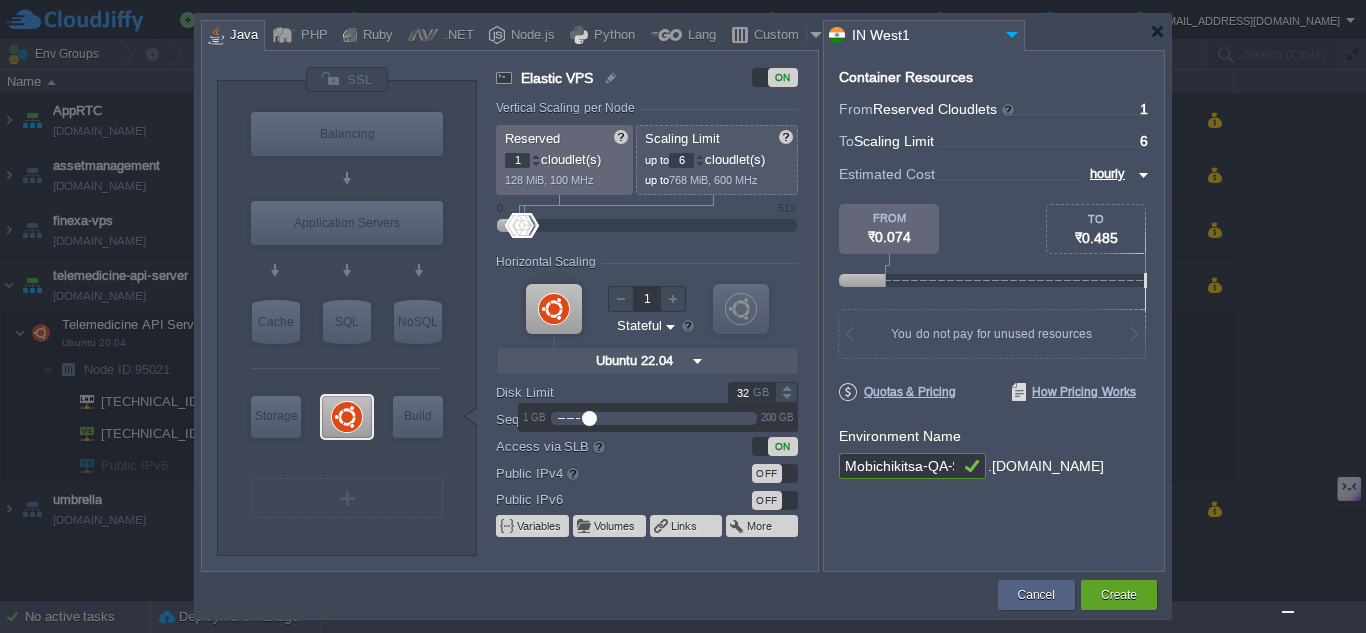 click at bounding box center [786, 387] 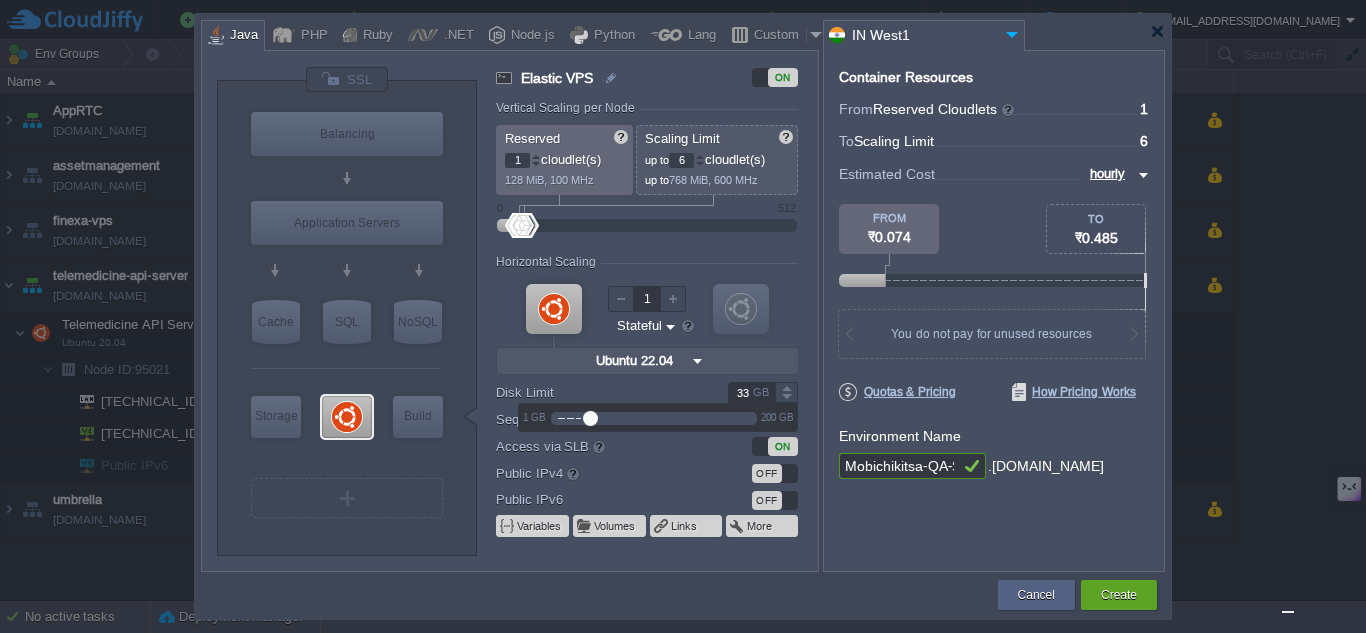 click at bounding box center (786, 387) 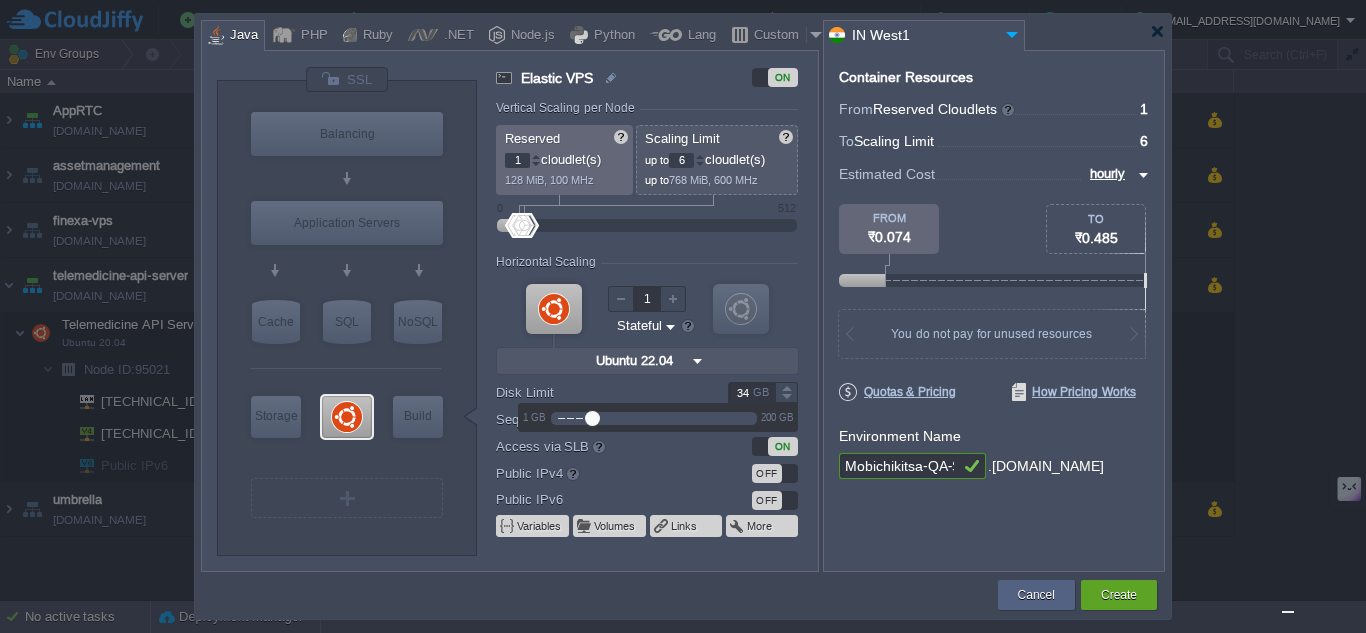click at bounding box center (786, 387) 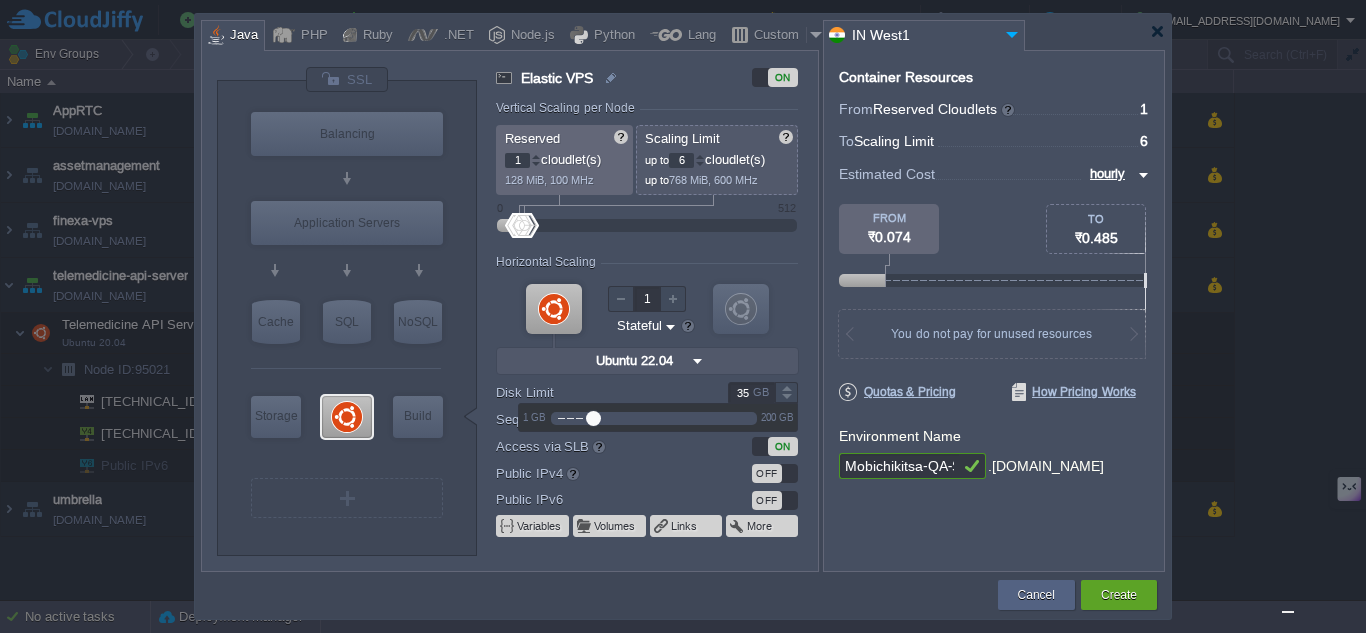 click at bounding box center (786, 387) 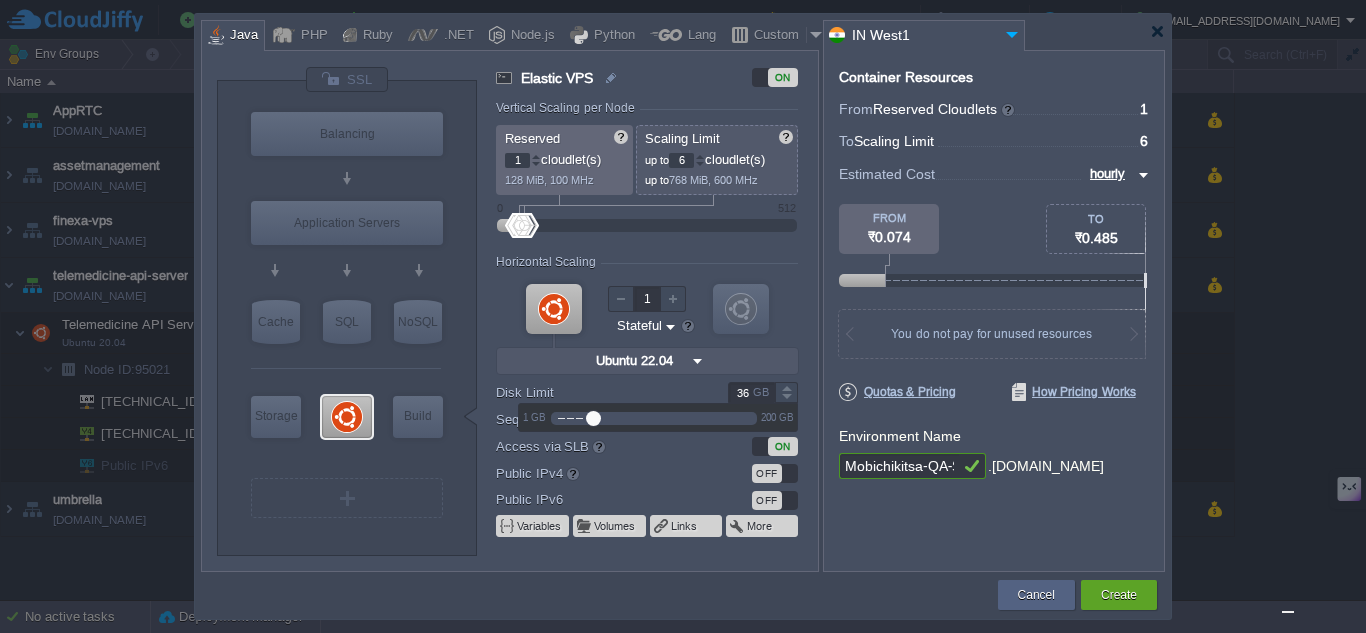 click at bounding box center [786, 387] 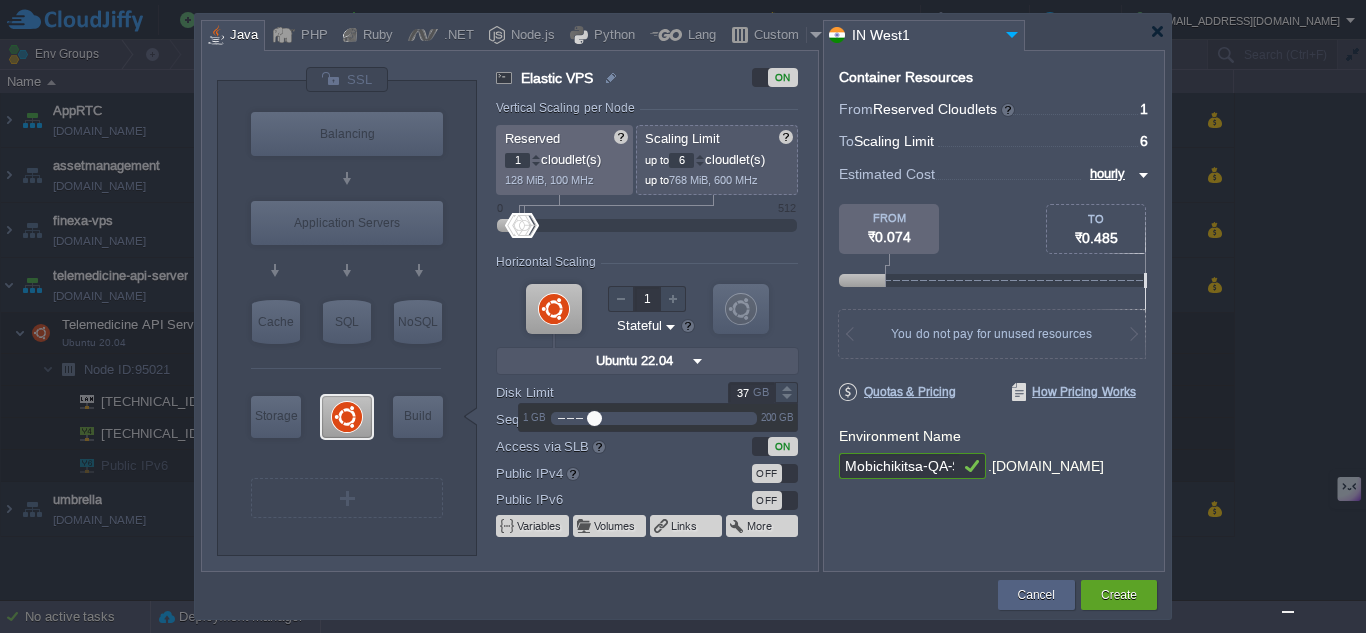 click at bounding box center (786, 387) 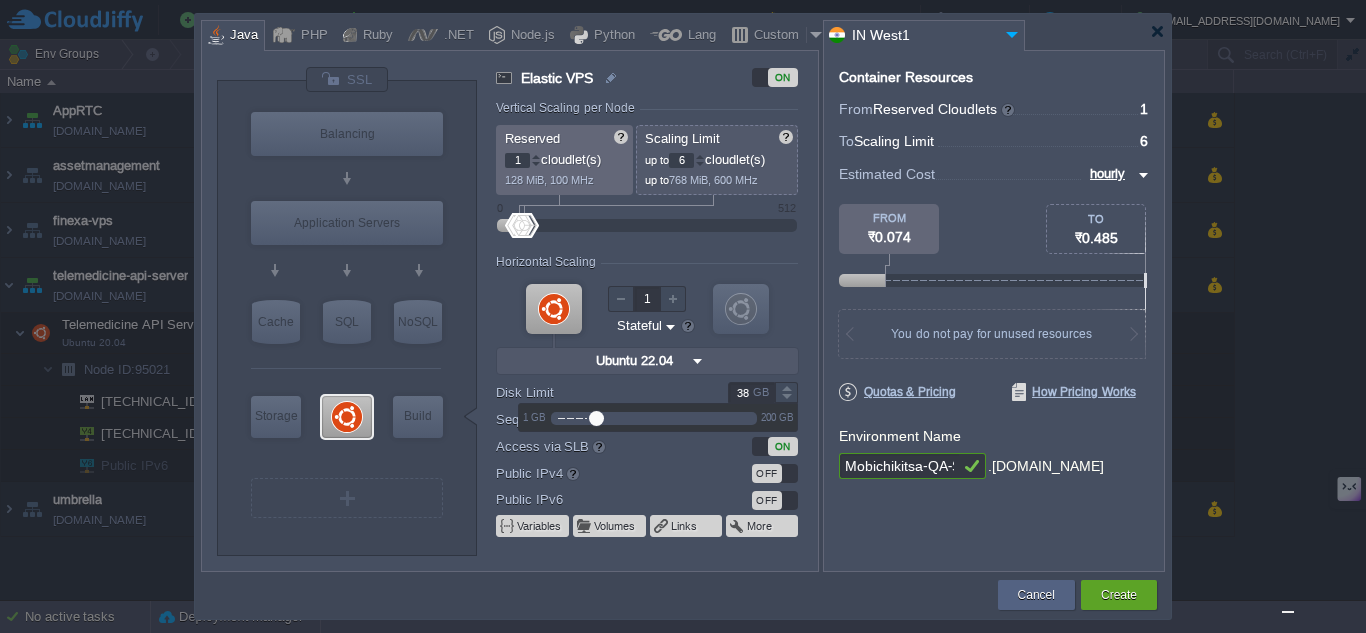 click at bounding box center (786, 387) 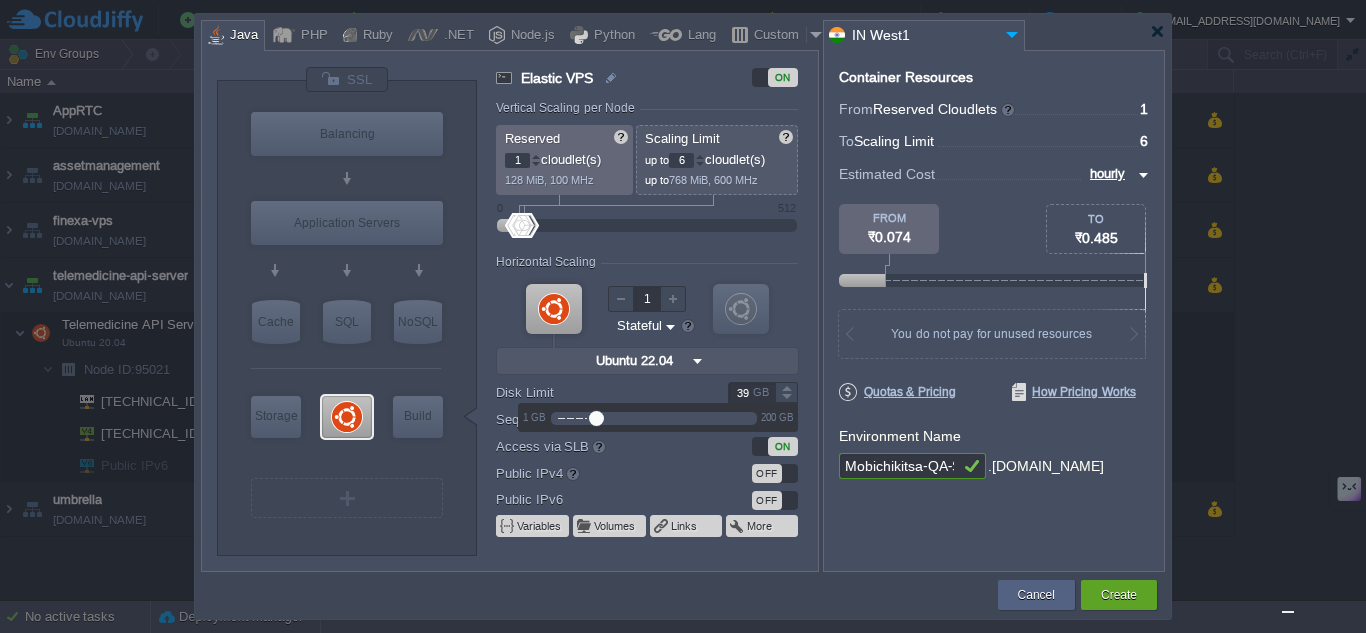 click at bounding box center (786, 387) 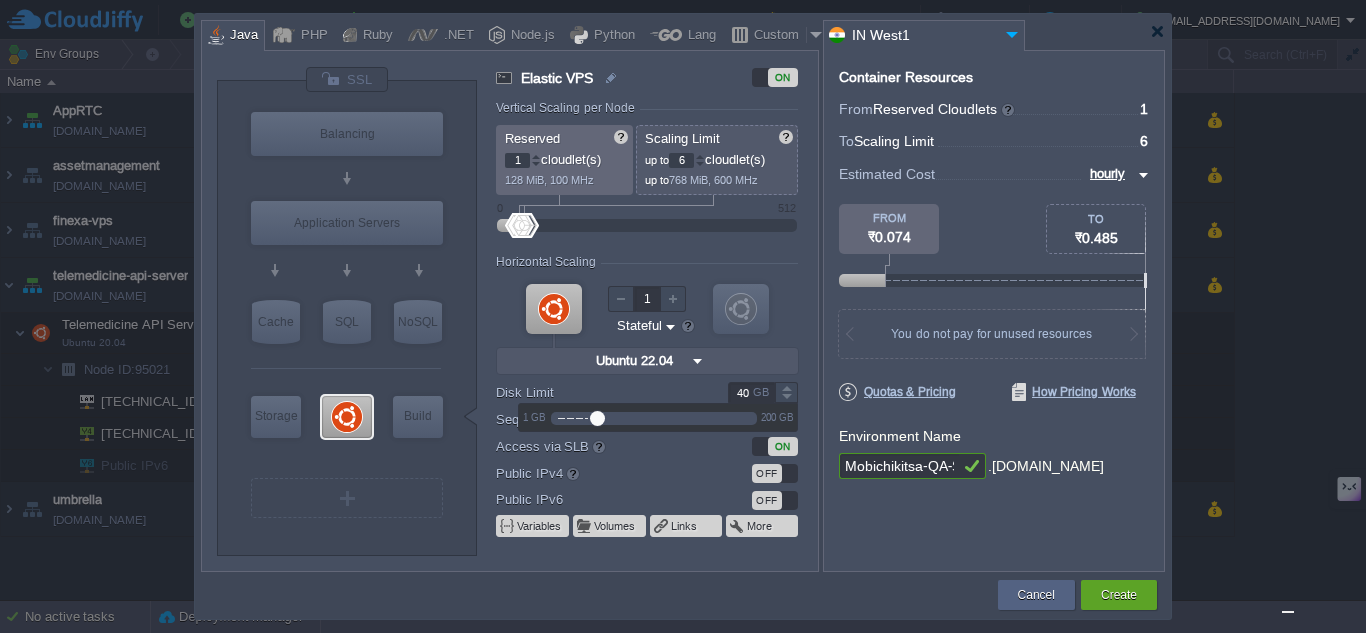 click at bounding box center [786, 387] 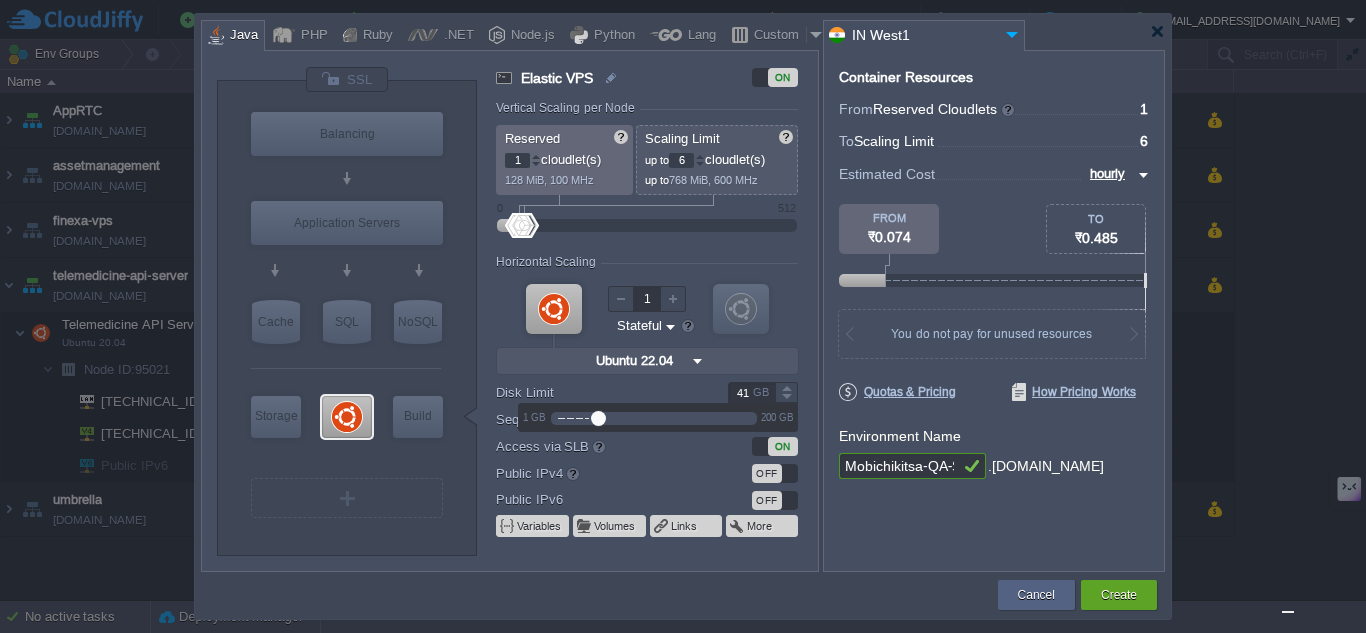 click at bounding box center [786, 387] 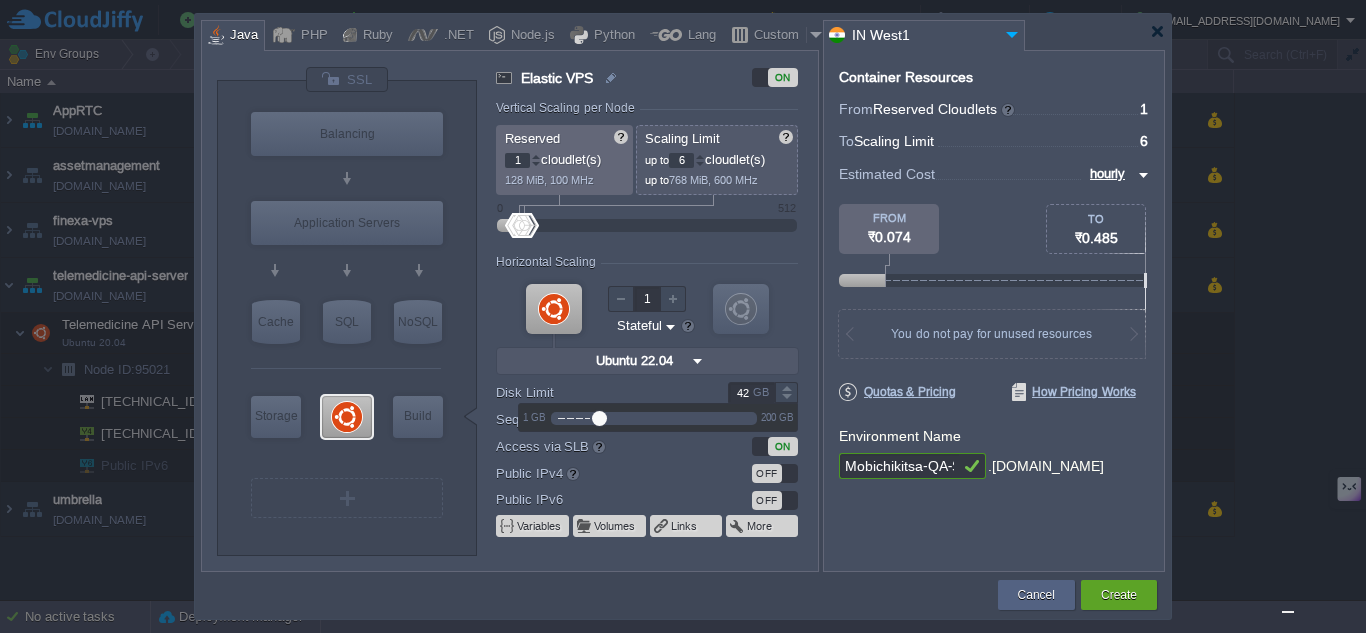 click at bounding box center [786, 387] 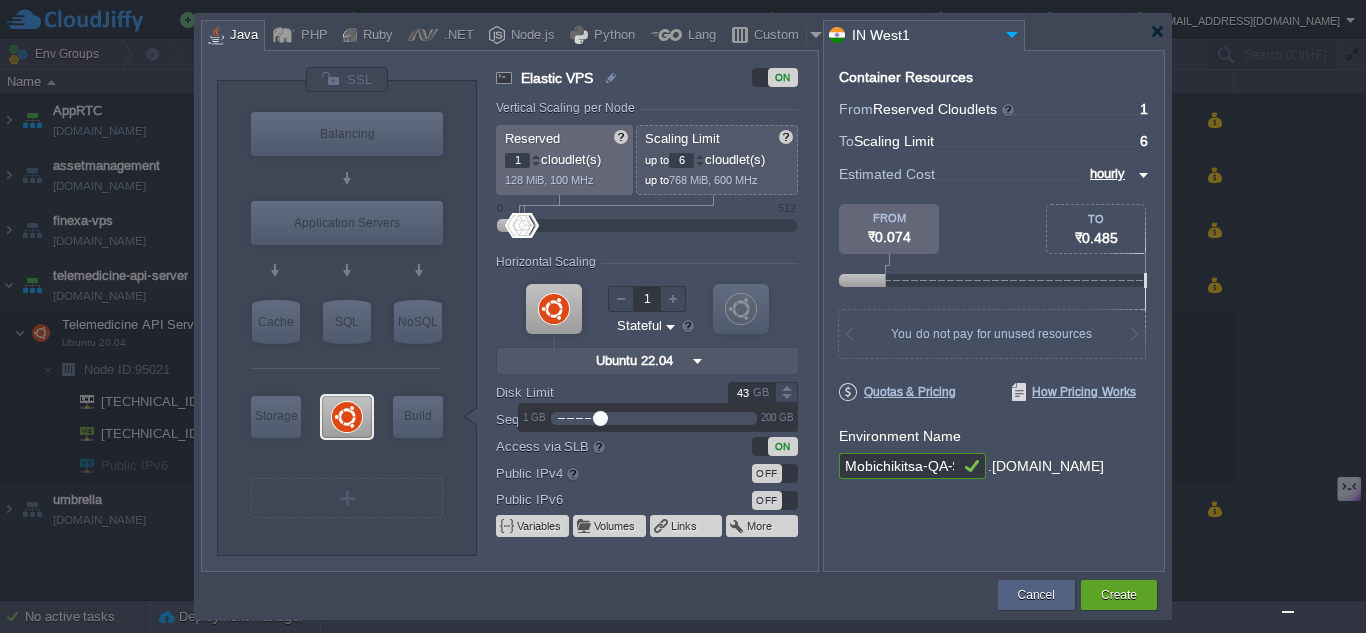 click at bounding box center [786, 387] 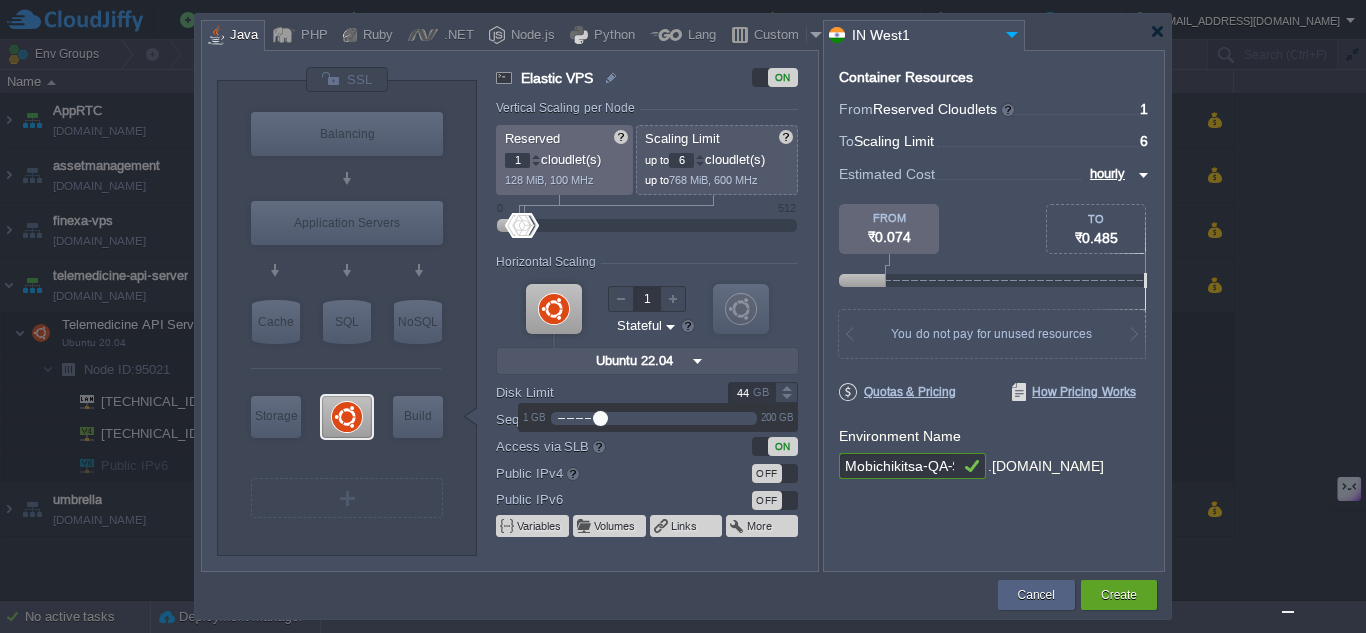 click at bounding box center (786, 387) 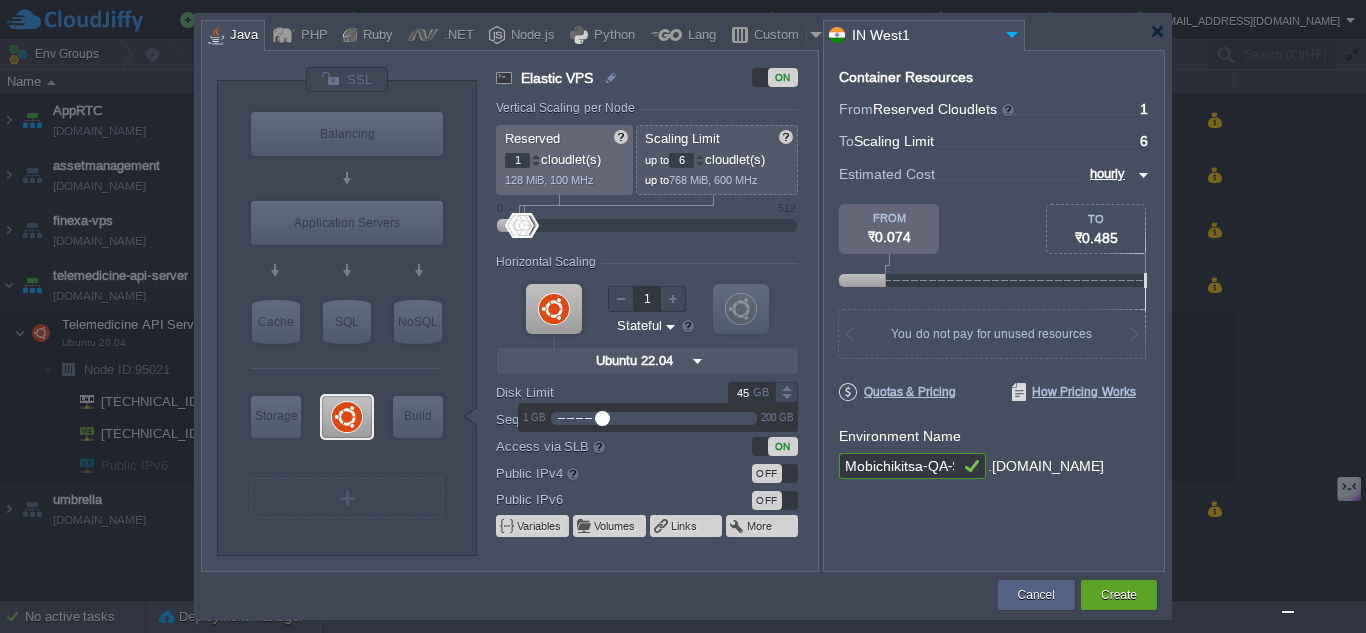 click at bounding box center [786, 387] 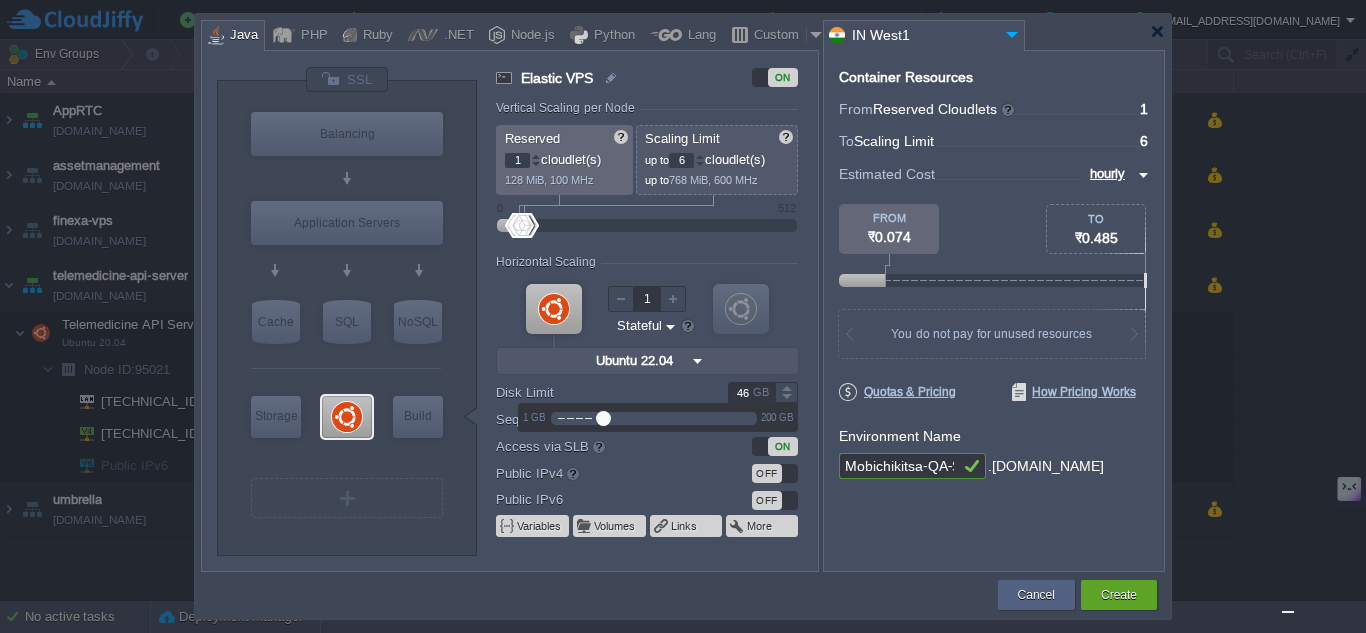 click at bounding box center [786, 387] 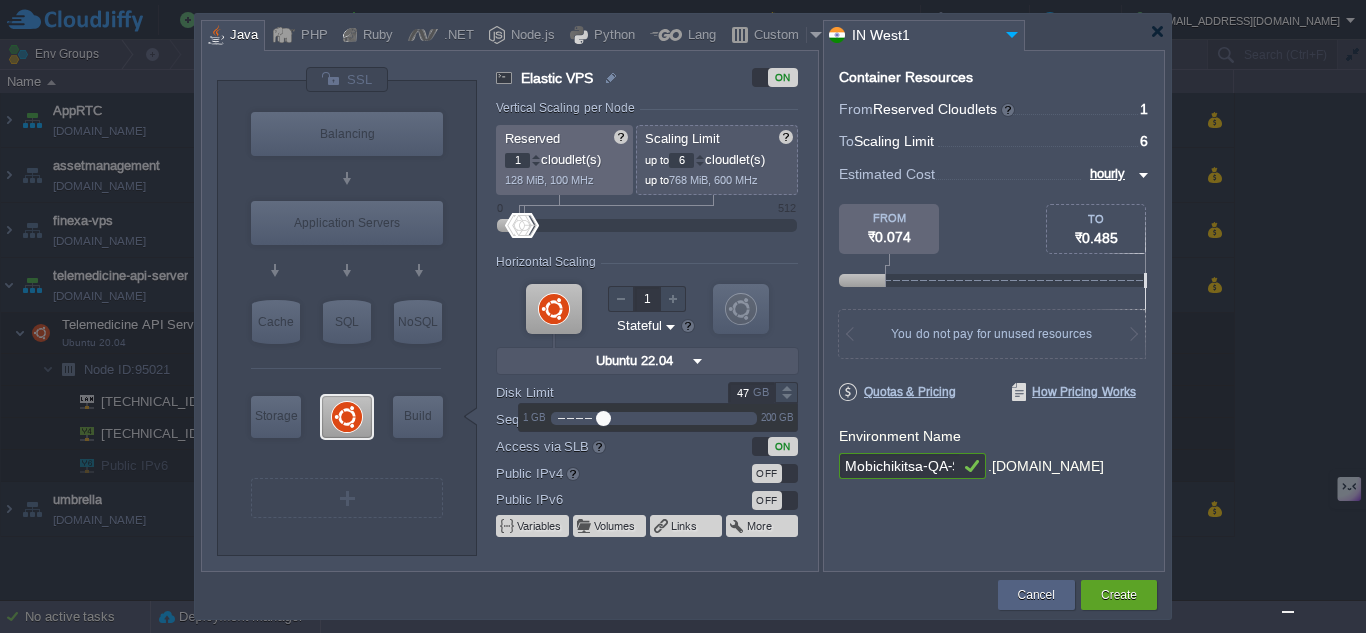 click at bounding box center [786, 387] 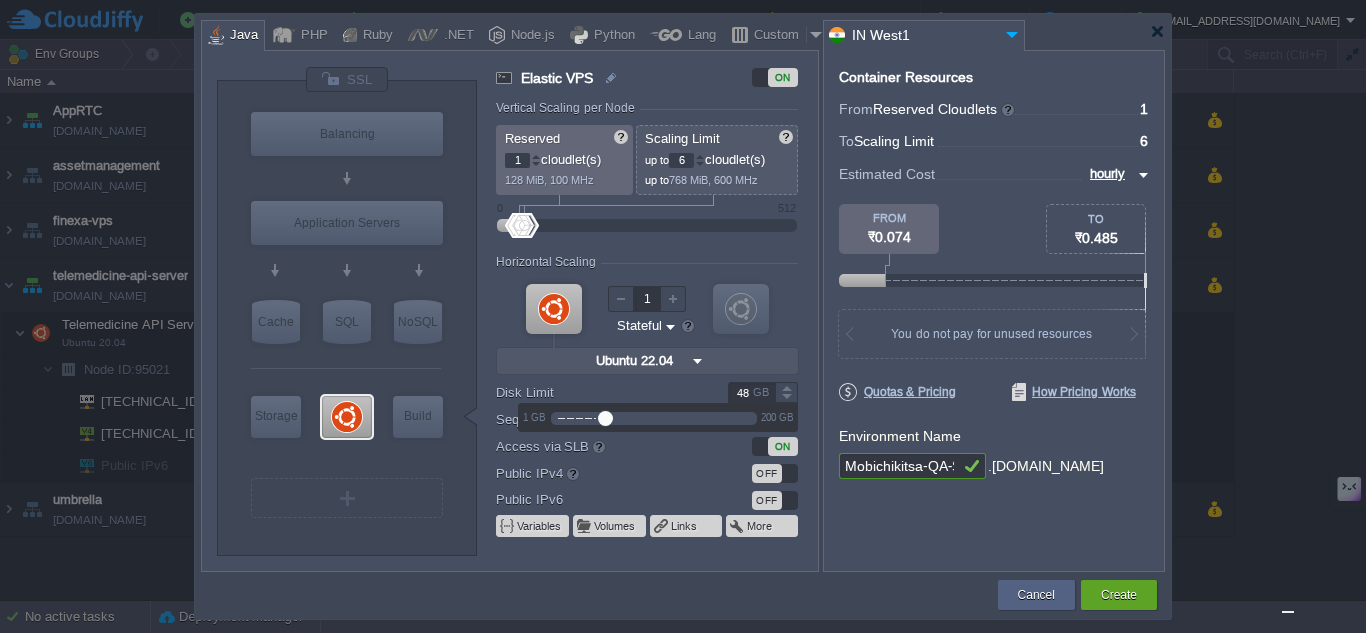 click at bounding box center [786, 387] 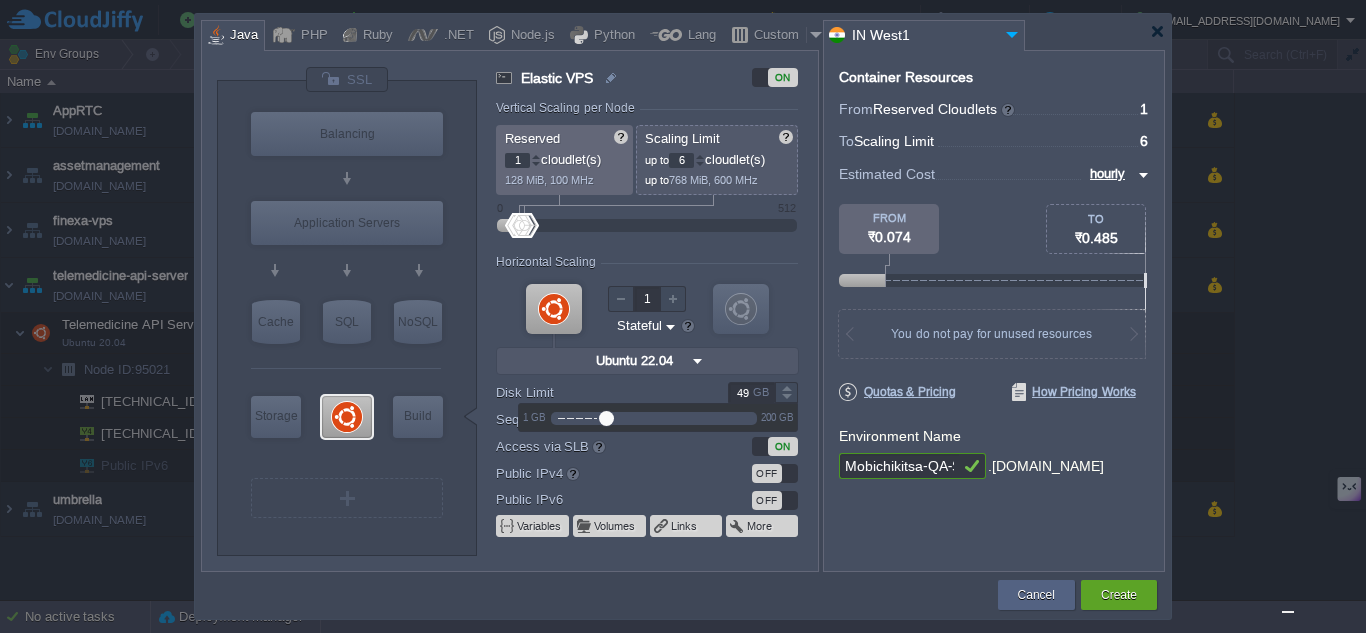 click at bounding box center (786, 387) 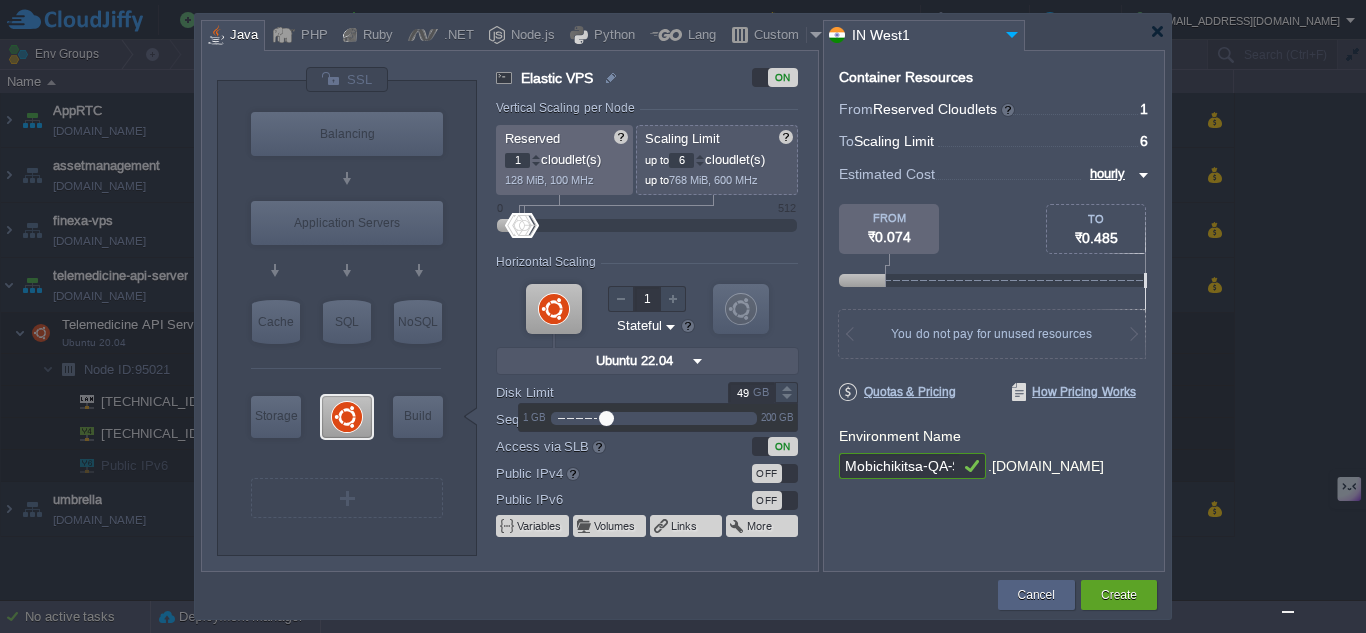type on "50" 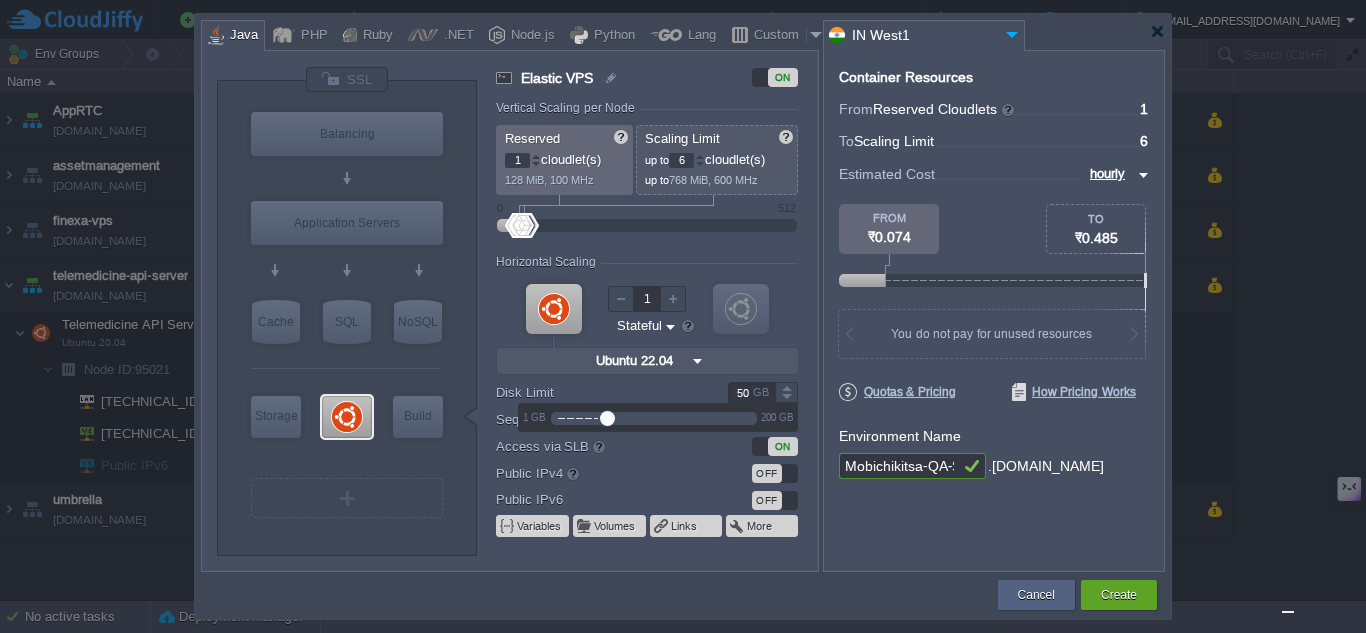 click at bounding box center (786, 387) 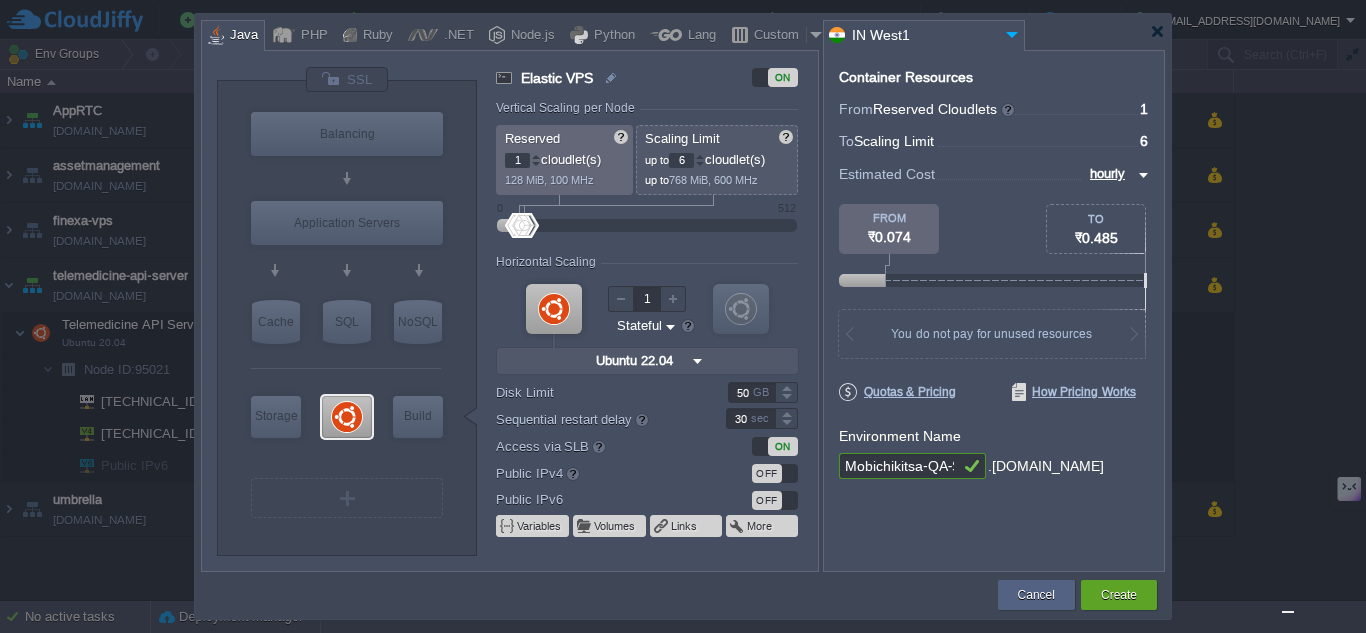 click on "Container Resources From  Reserved Cloudlets   ... = 1 not added To  Scaling Limit ... = 6 not added   VM Resources ... = 0 GiB, 0 vCPU not added Estimated Cost hourly TO ₹0.485 FROM ₹0.074 128 MiB RAM + 100 MHz CPU + 50 GB Disk You pay the fixed price for reserved resources Total cost at  100%  load on  ALL  containers You do not pay for unused resources Disk Limit per Node 200 GB Traffic Limit per Node 300 GB Quotas & Pricing How Pricing Works Environment Name Mobichikitsa-QA-Server .[DOMAIN_NAME]" at bounding box center [994, 311] 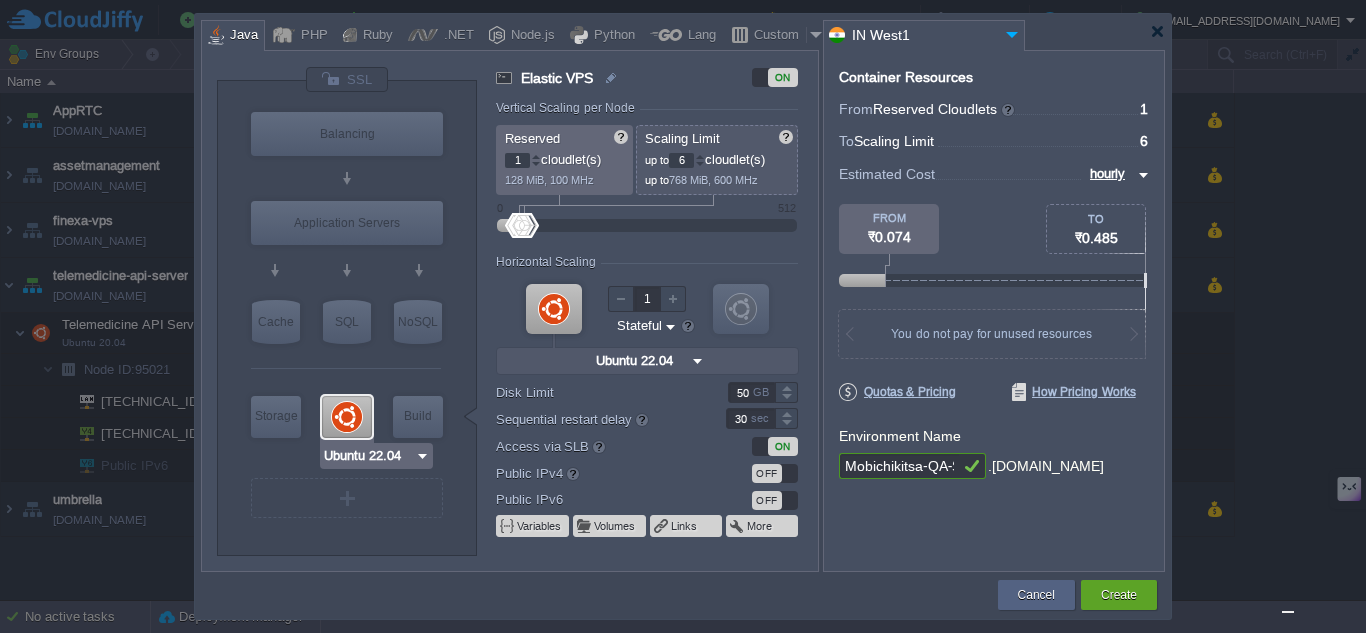 type on "Extra Storage 2.0-10.5" 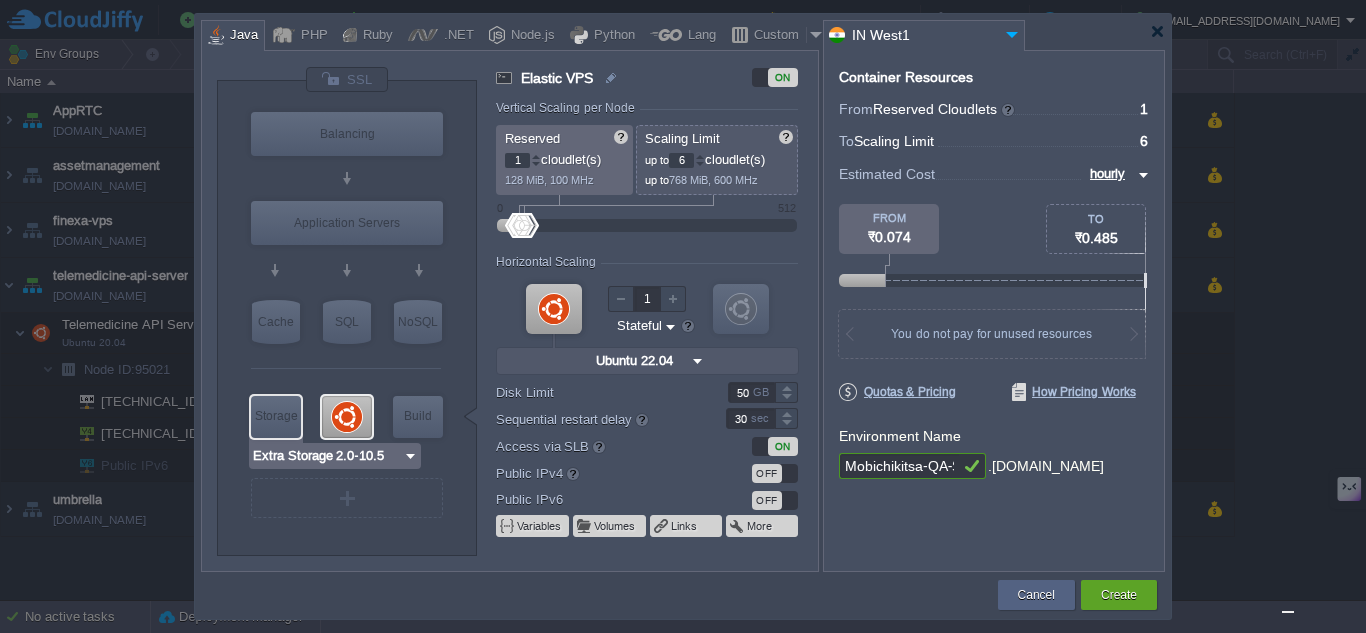 click on "Storage" at bounding box center [276, 416] 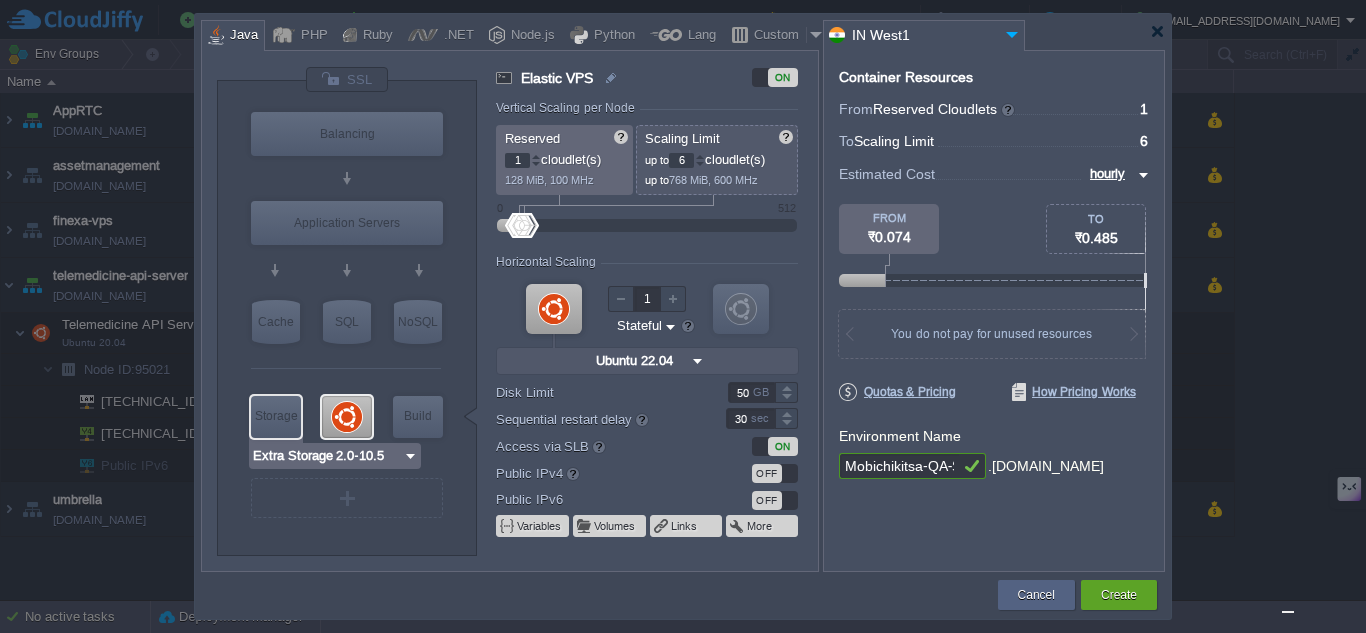 type on "Storage Containers" 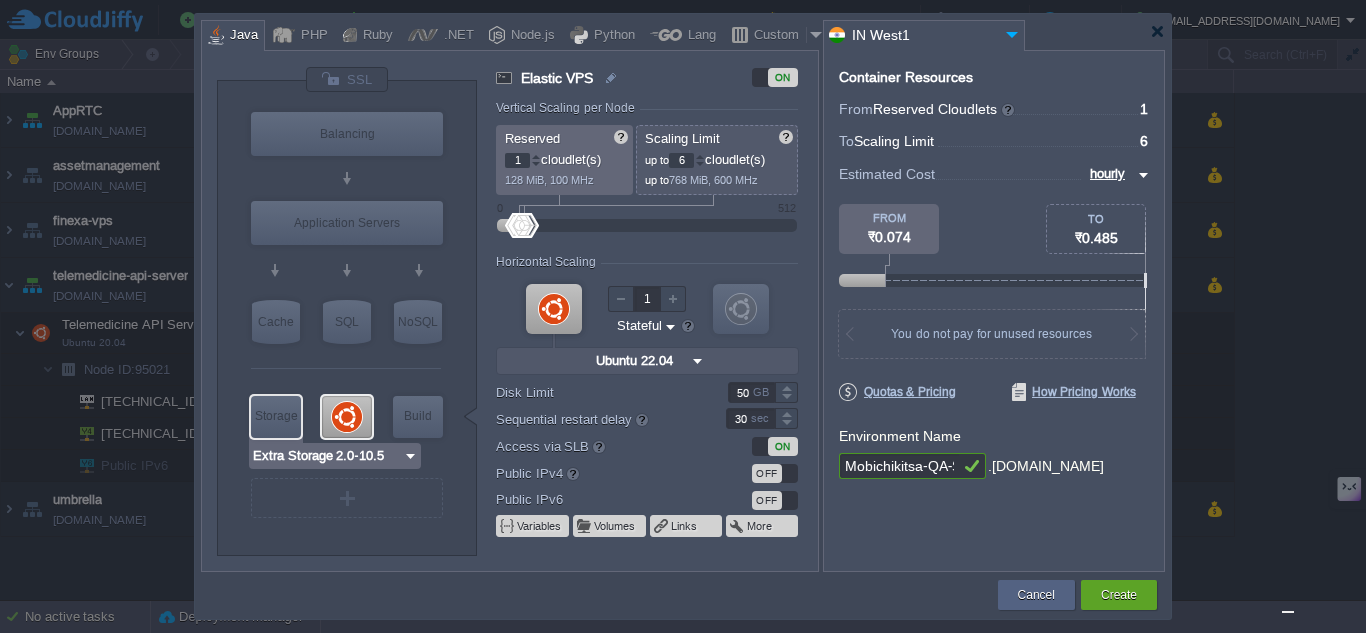 type on "2.0-10.5-almal..." 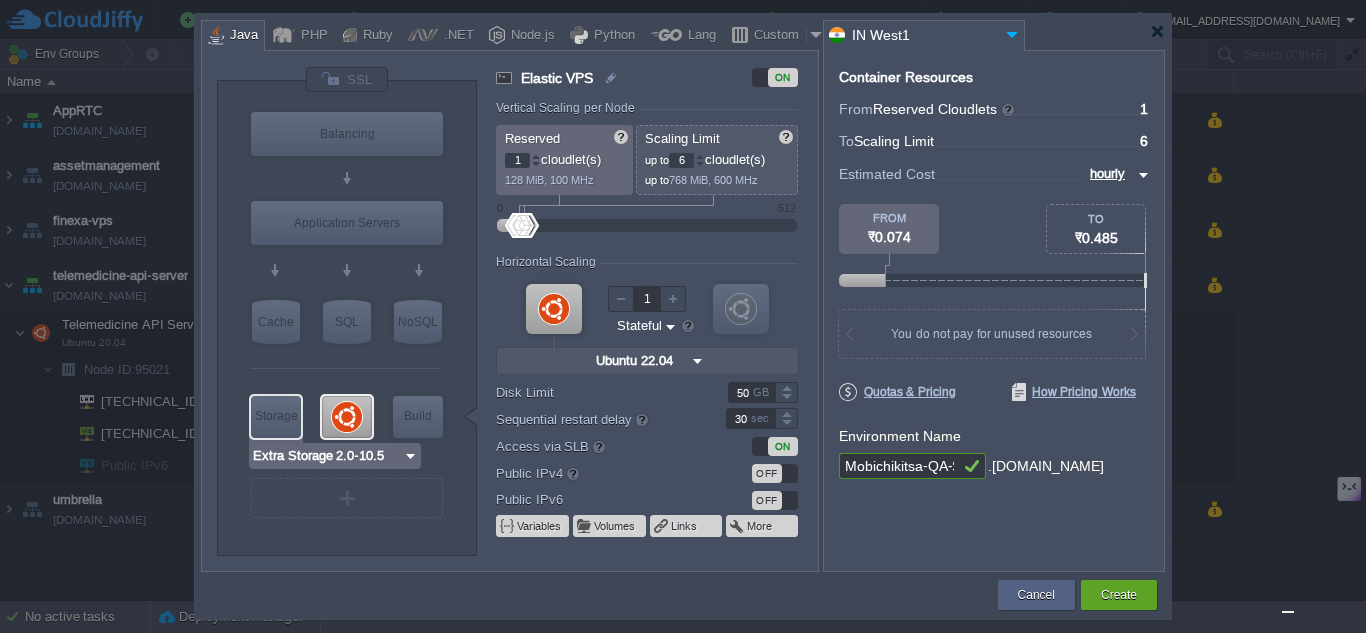 type on "Stateless" 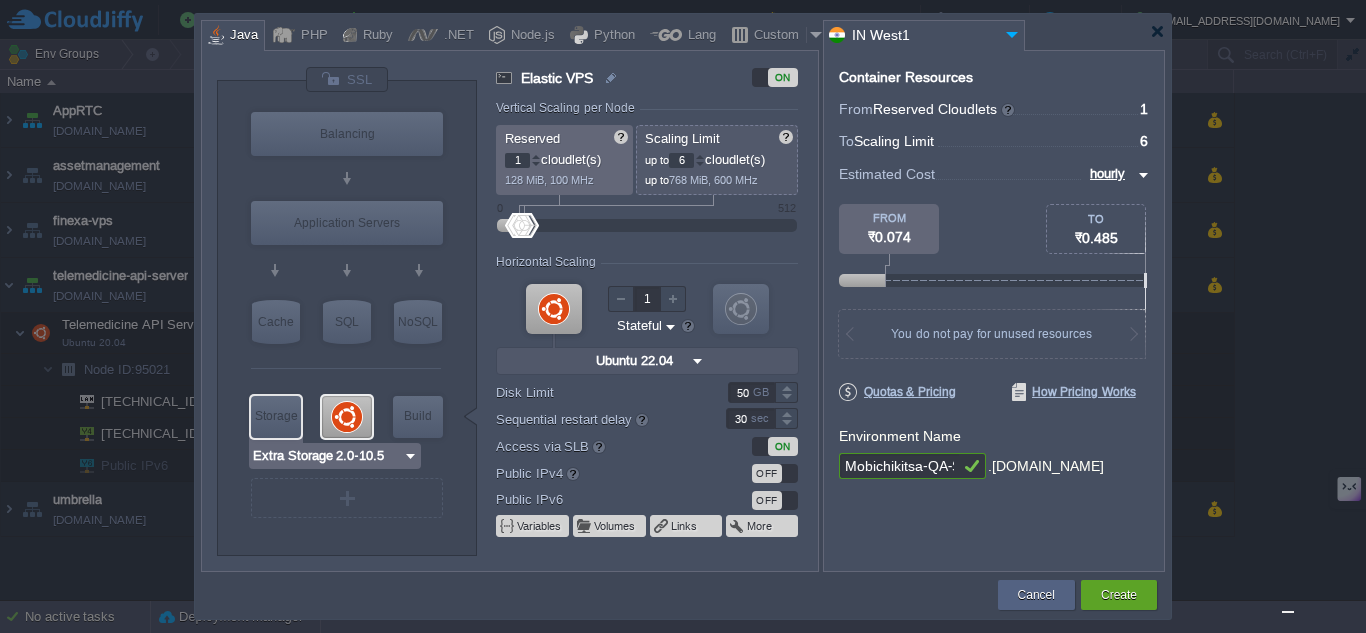 type on "100" 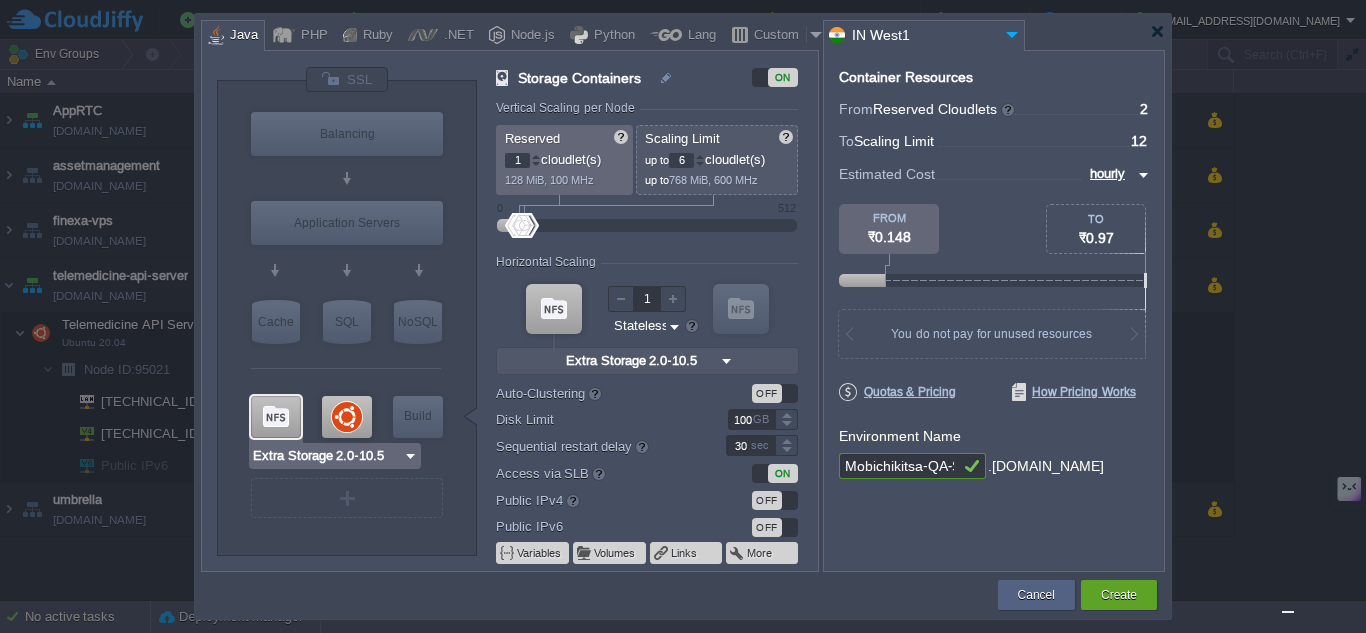 click at bounding box center [276, 417] 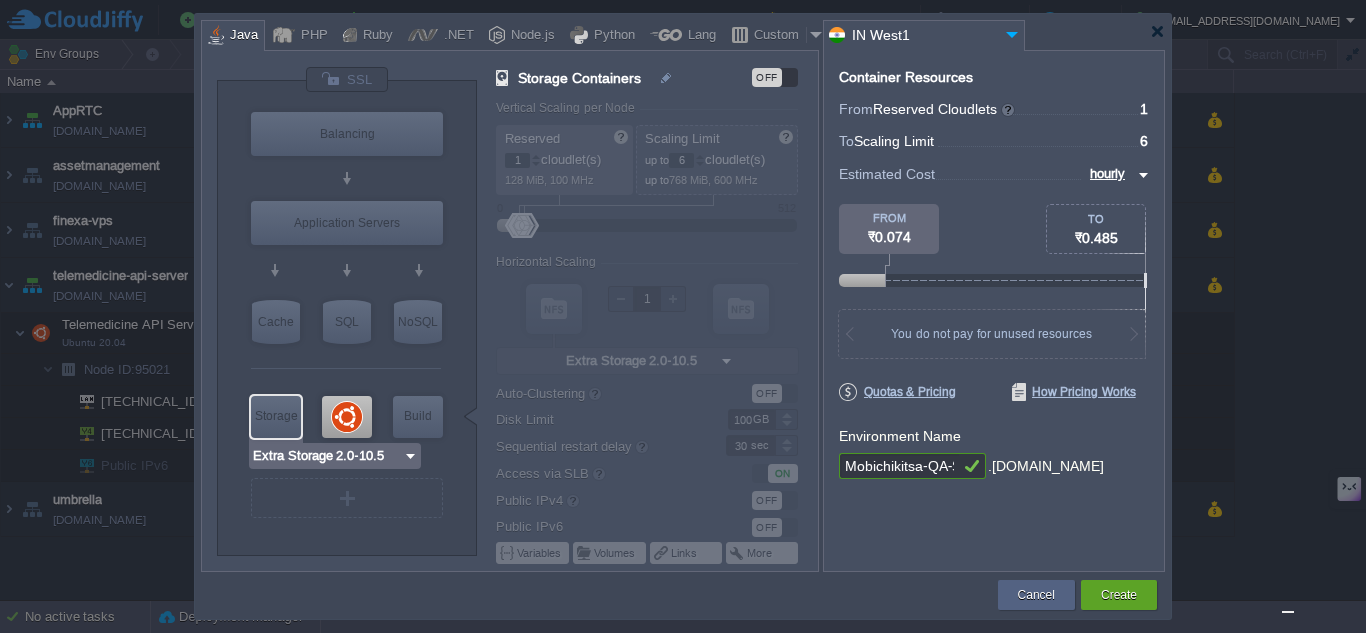 type on "Ubuntu 22.04" 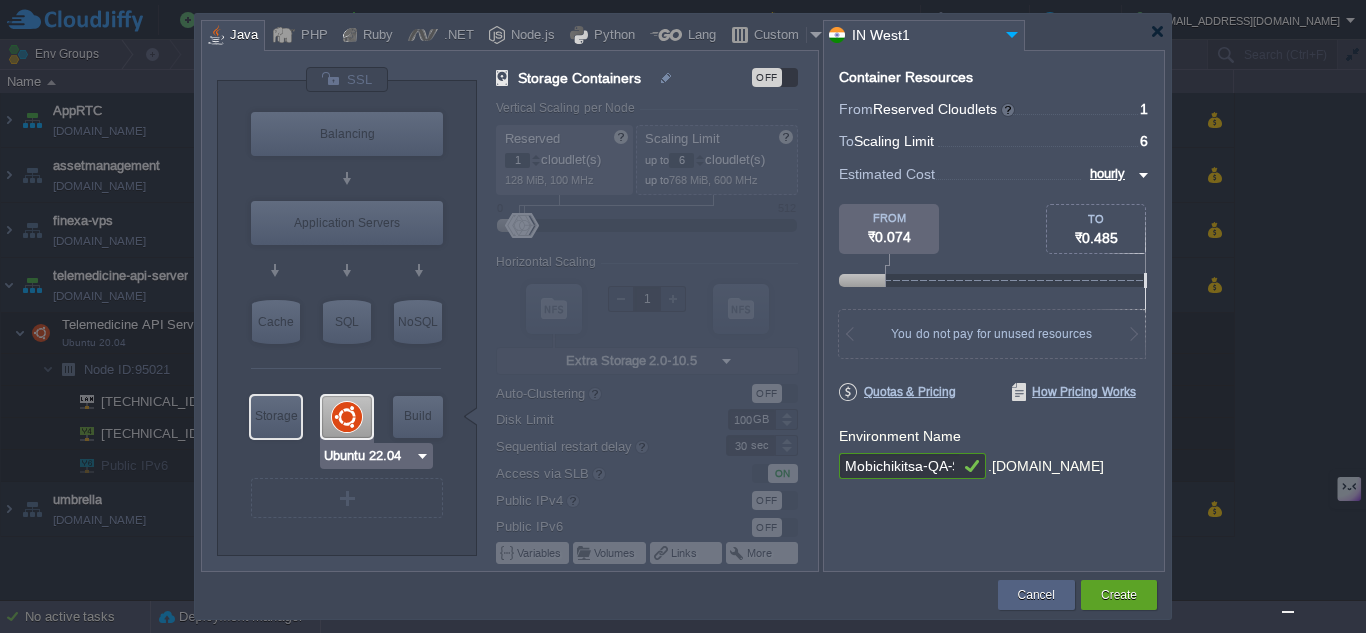 click at bounding box center [347, 417] 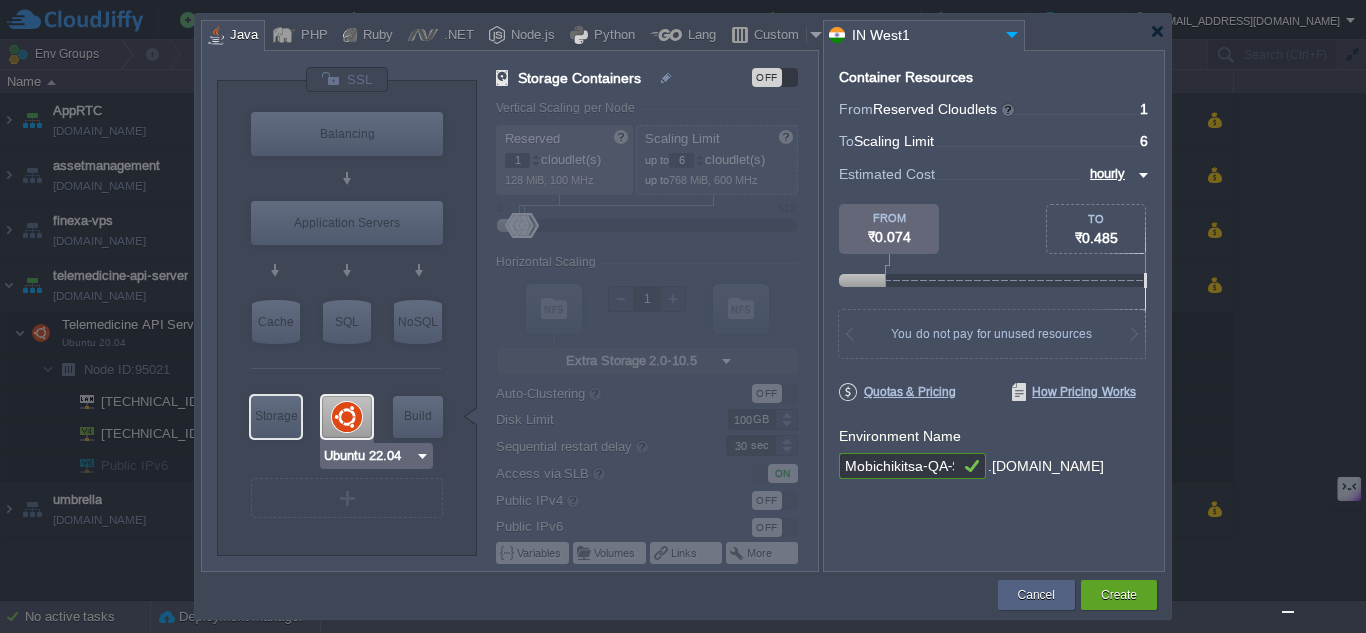 type on "Stateful" 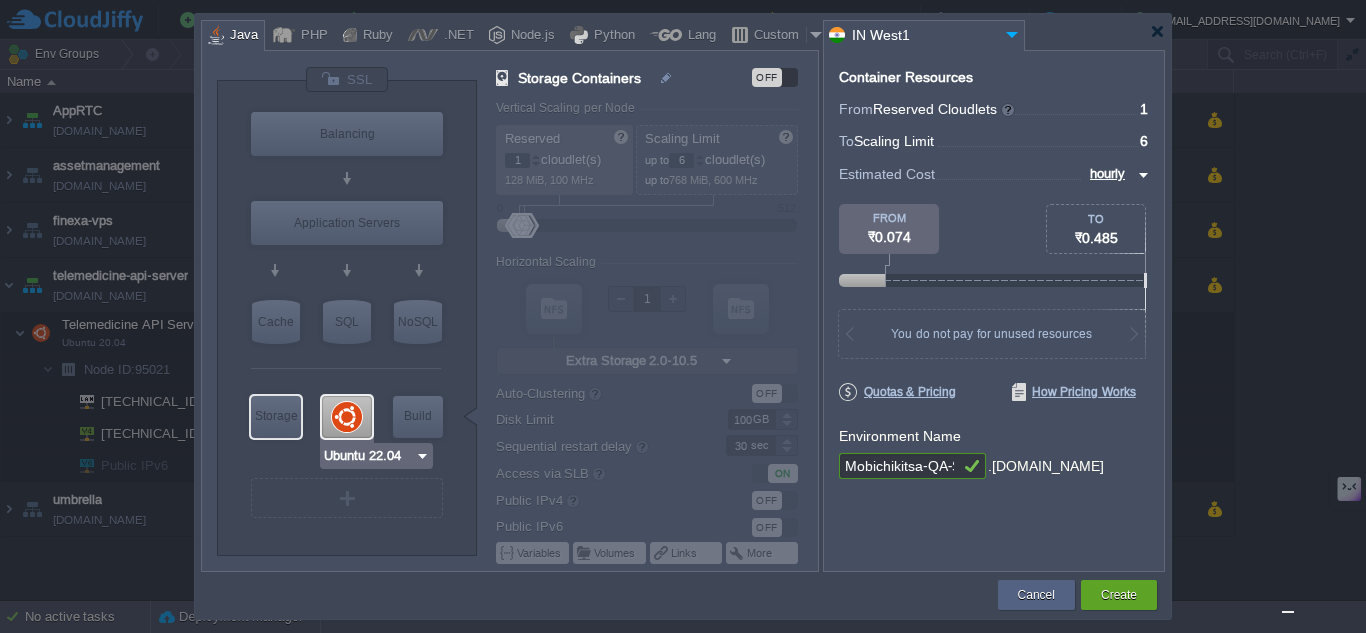 type on "50" 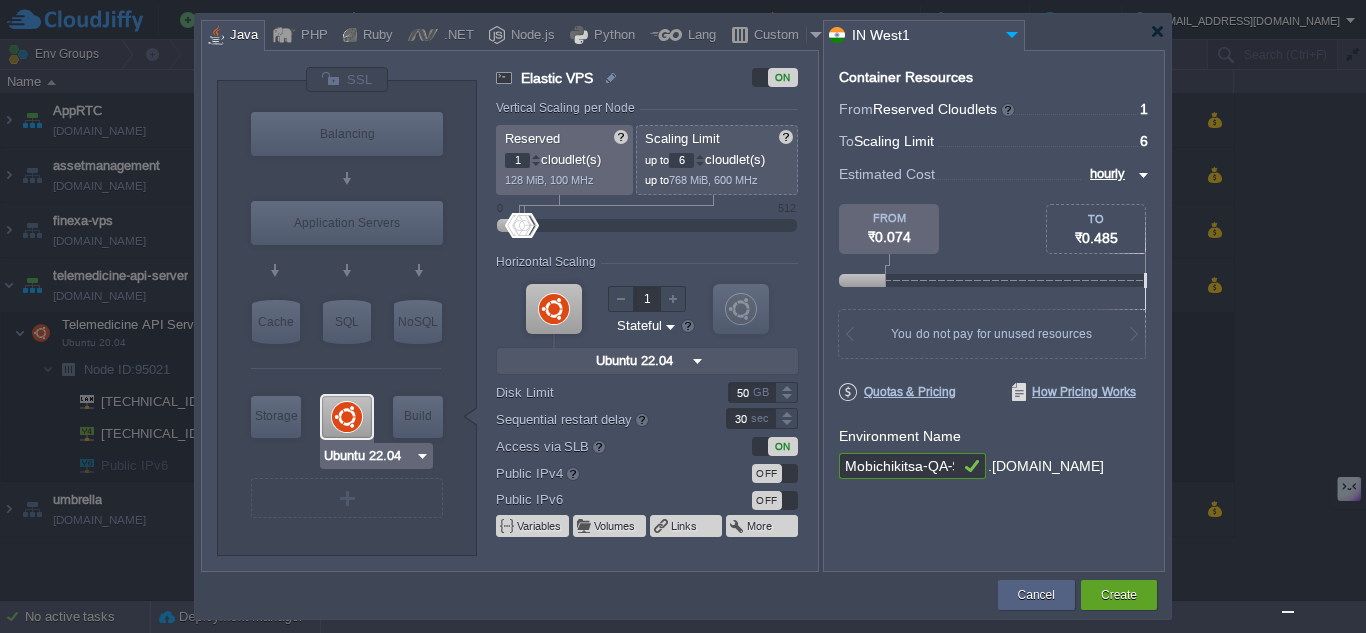 type on "Maven [DATE]" 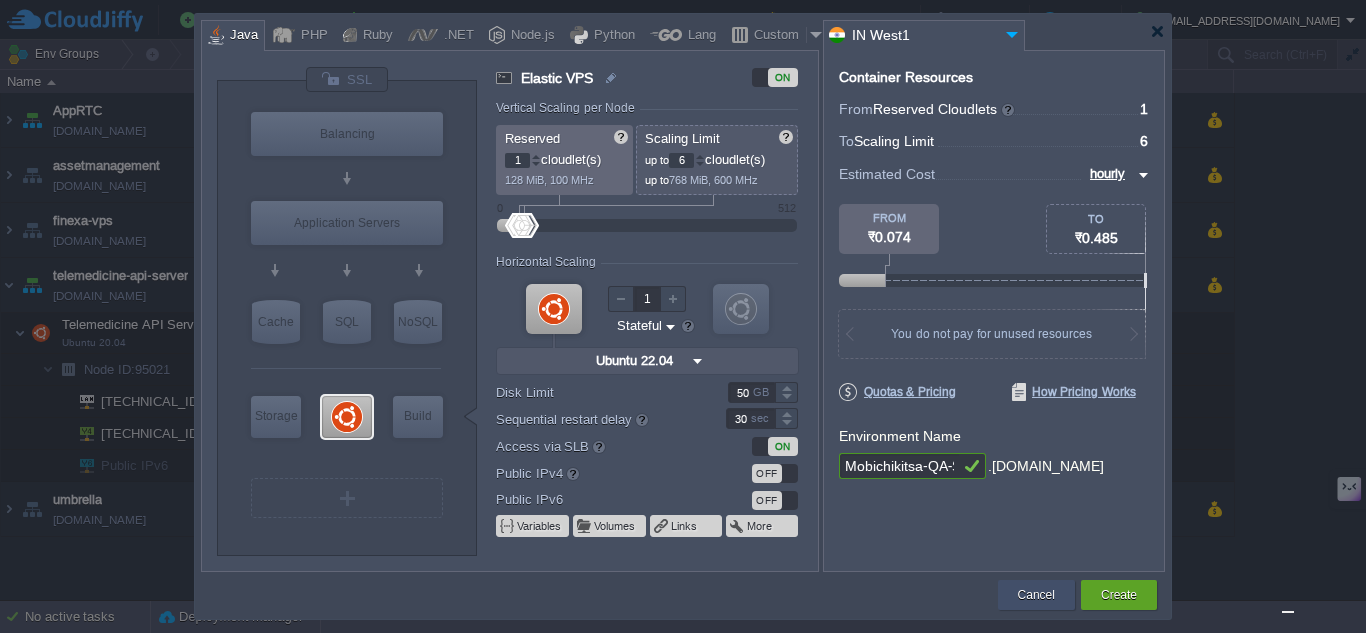 click on "Cancel" at bounding box center (1036, 595) 